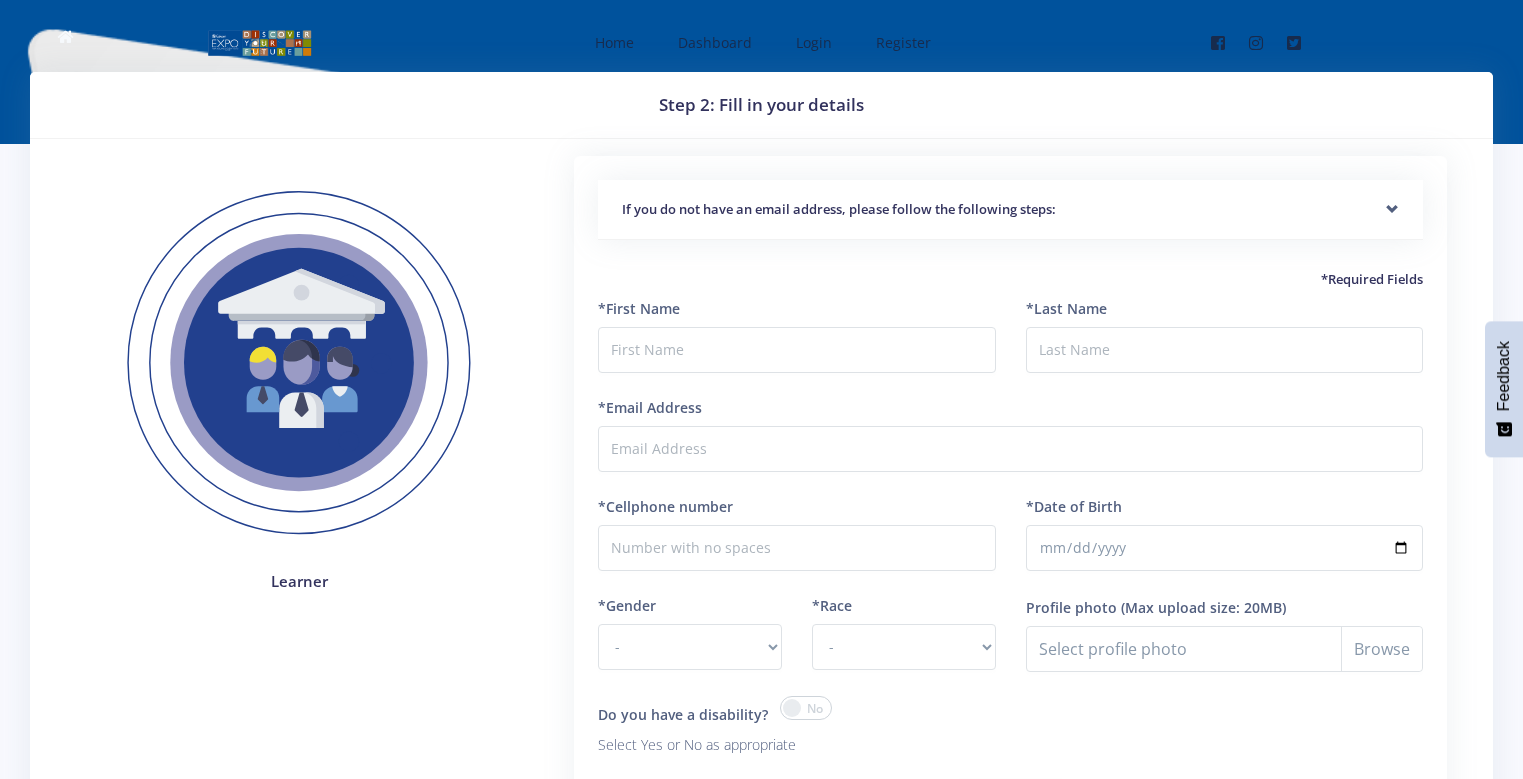 scroll, scrollTop: 0, scrollLeft: 0, axis: both 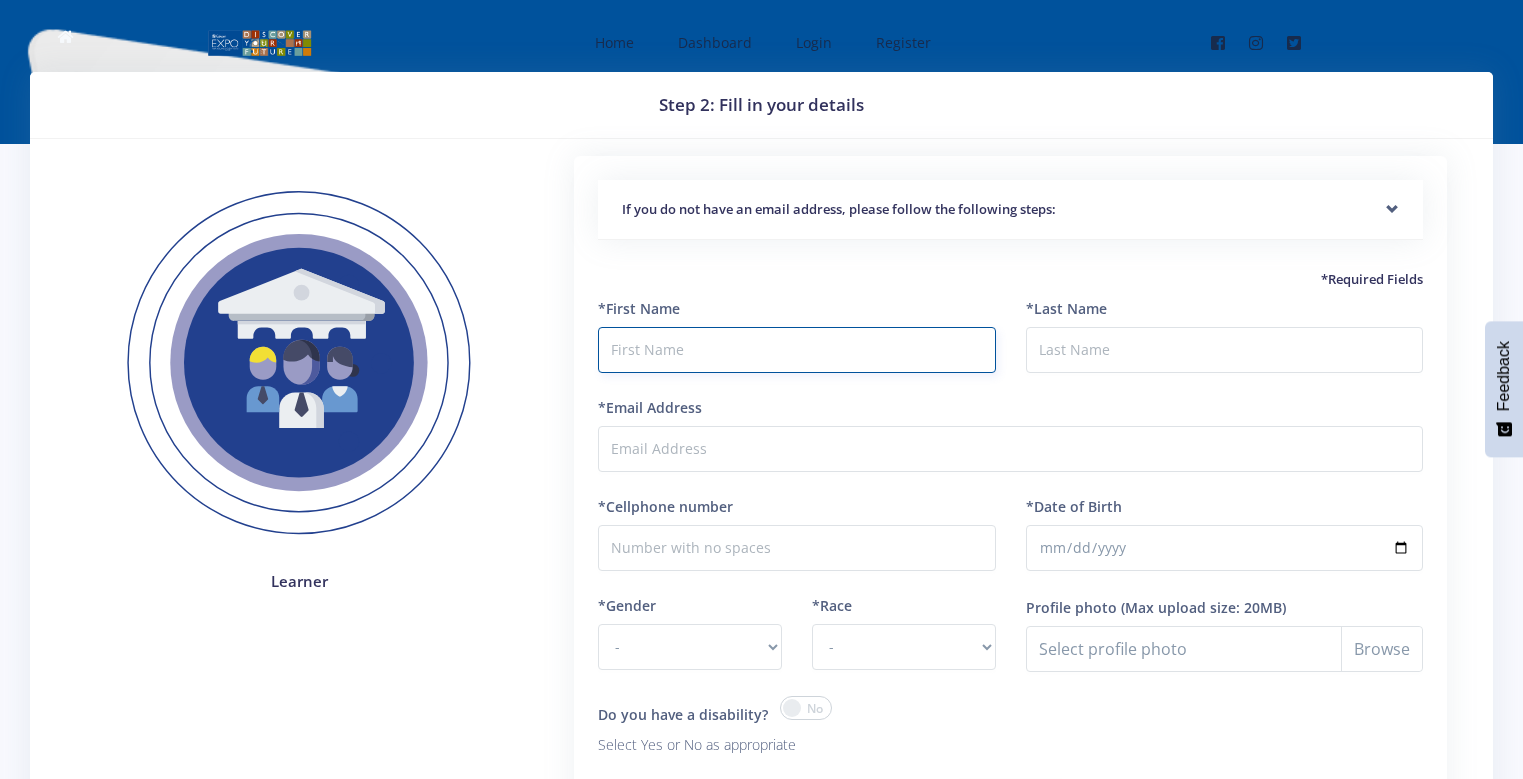 click at bounding box center [796, 350] 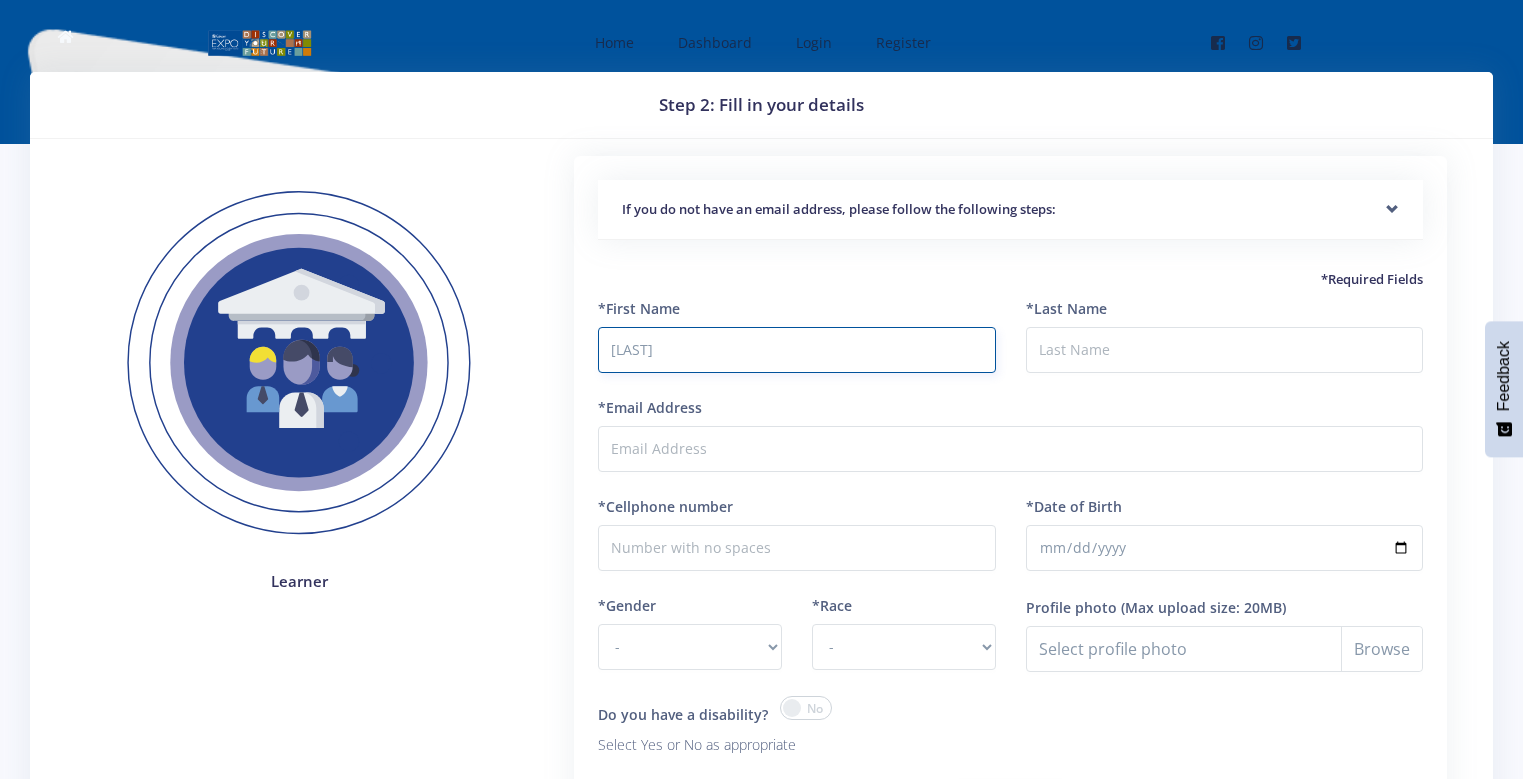 type on "[LAST]" 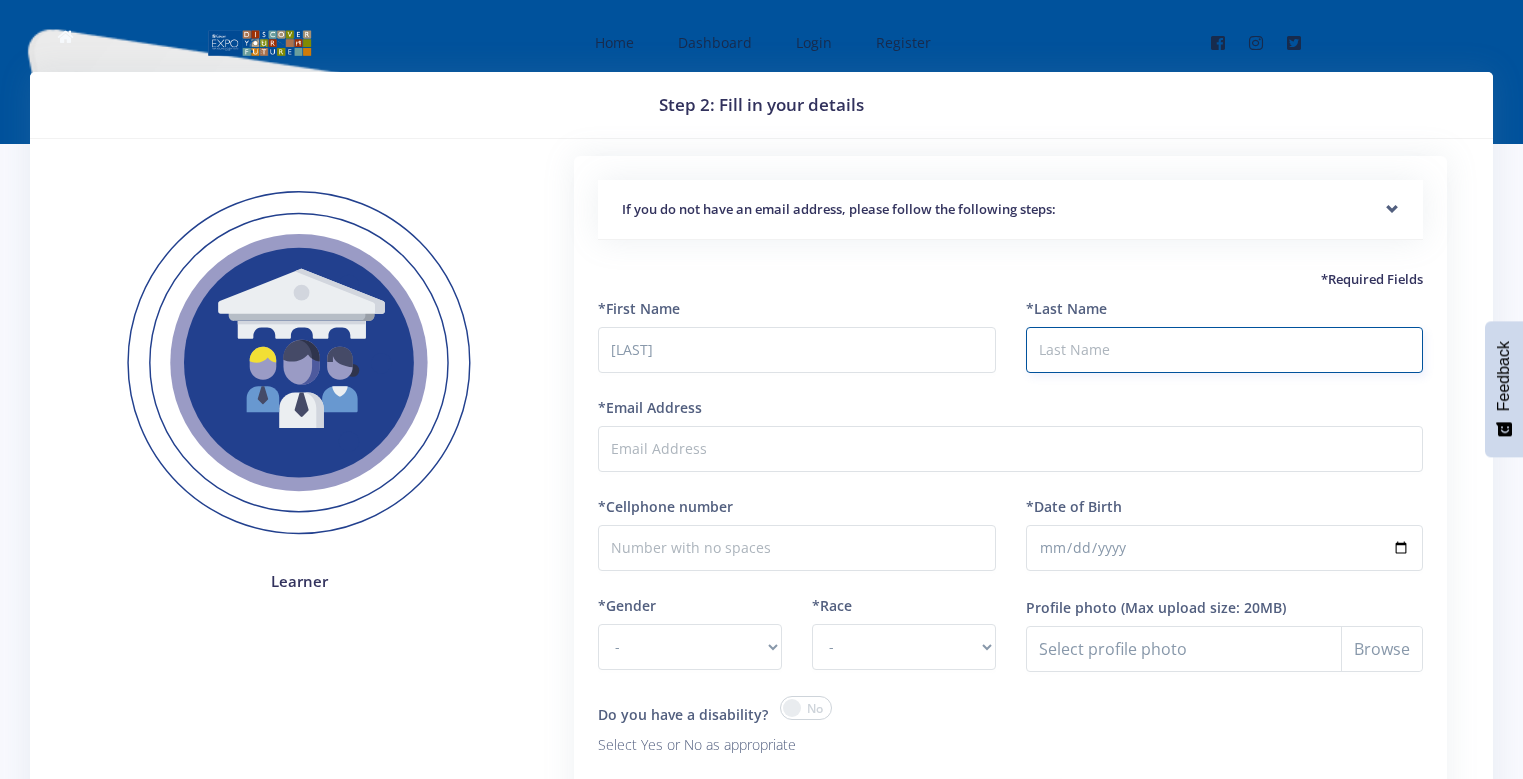 click on "*Last Name" at bounding box center (1224, 350) 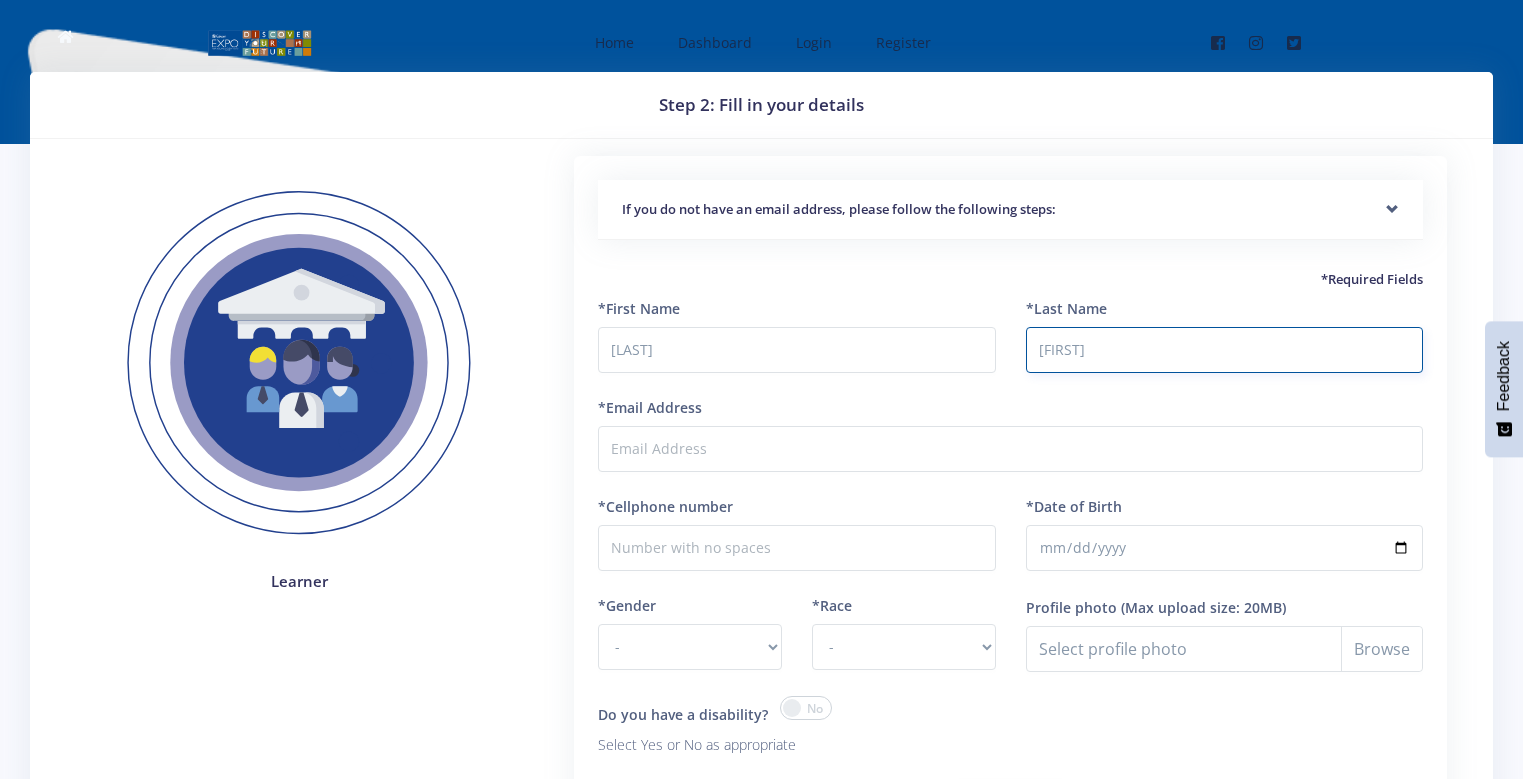 type on "[FIRST]" 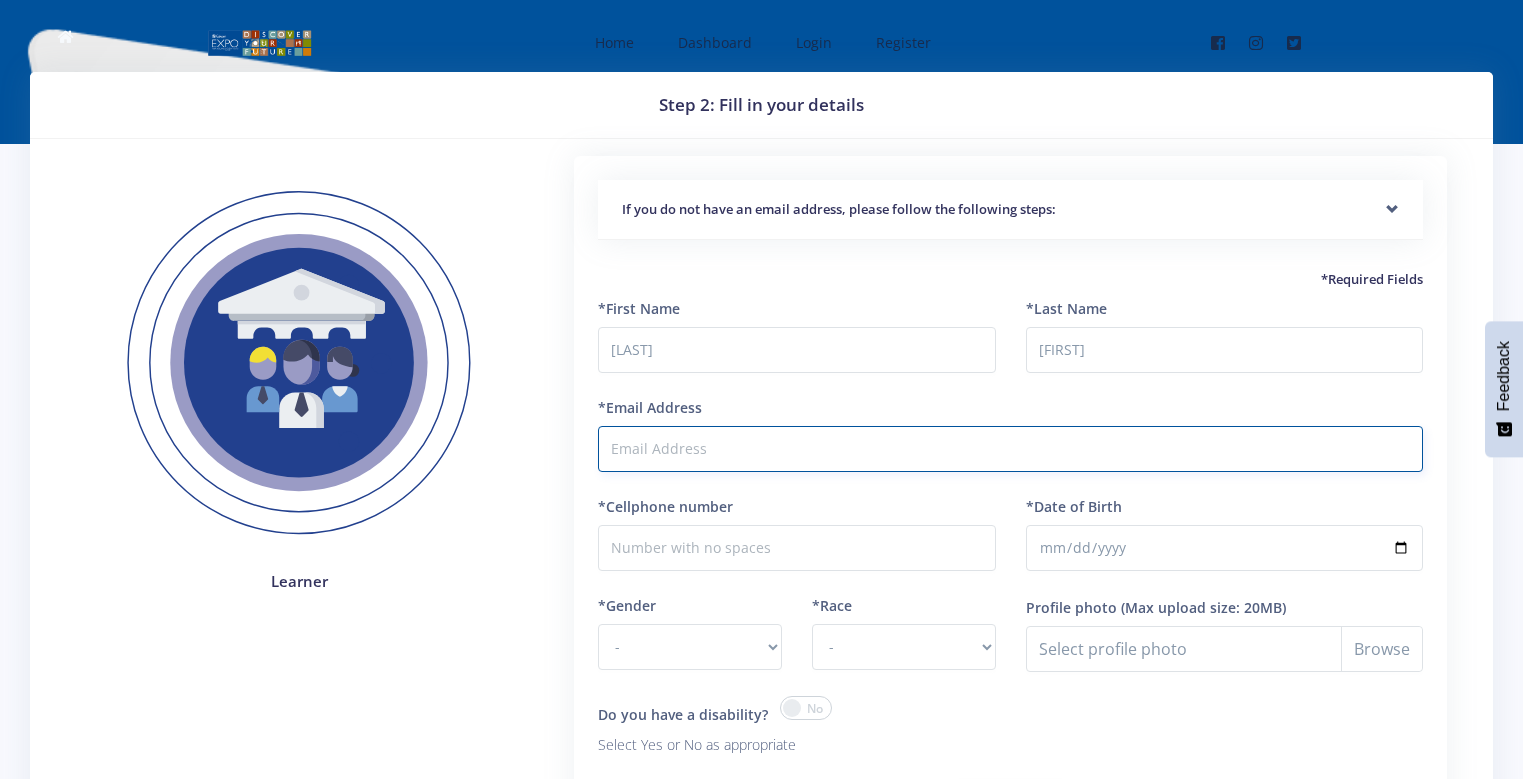 click on "*Email Address" at bounding box center [1010, 449] 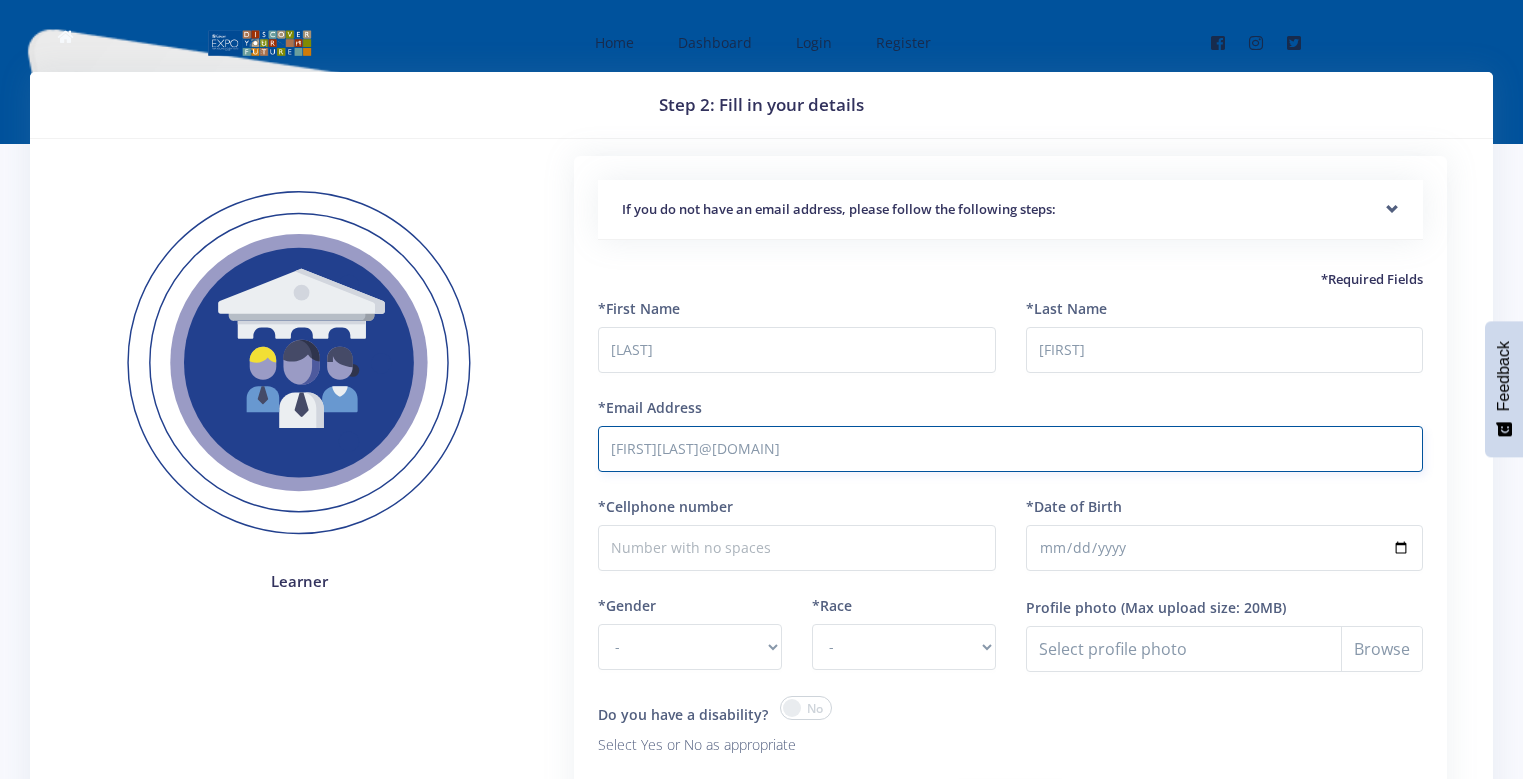 type on "[FIRST][LAST]@[DOMAIN]" 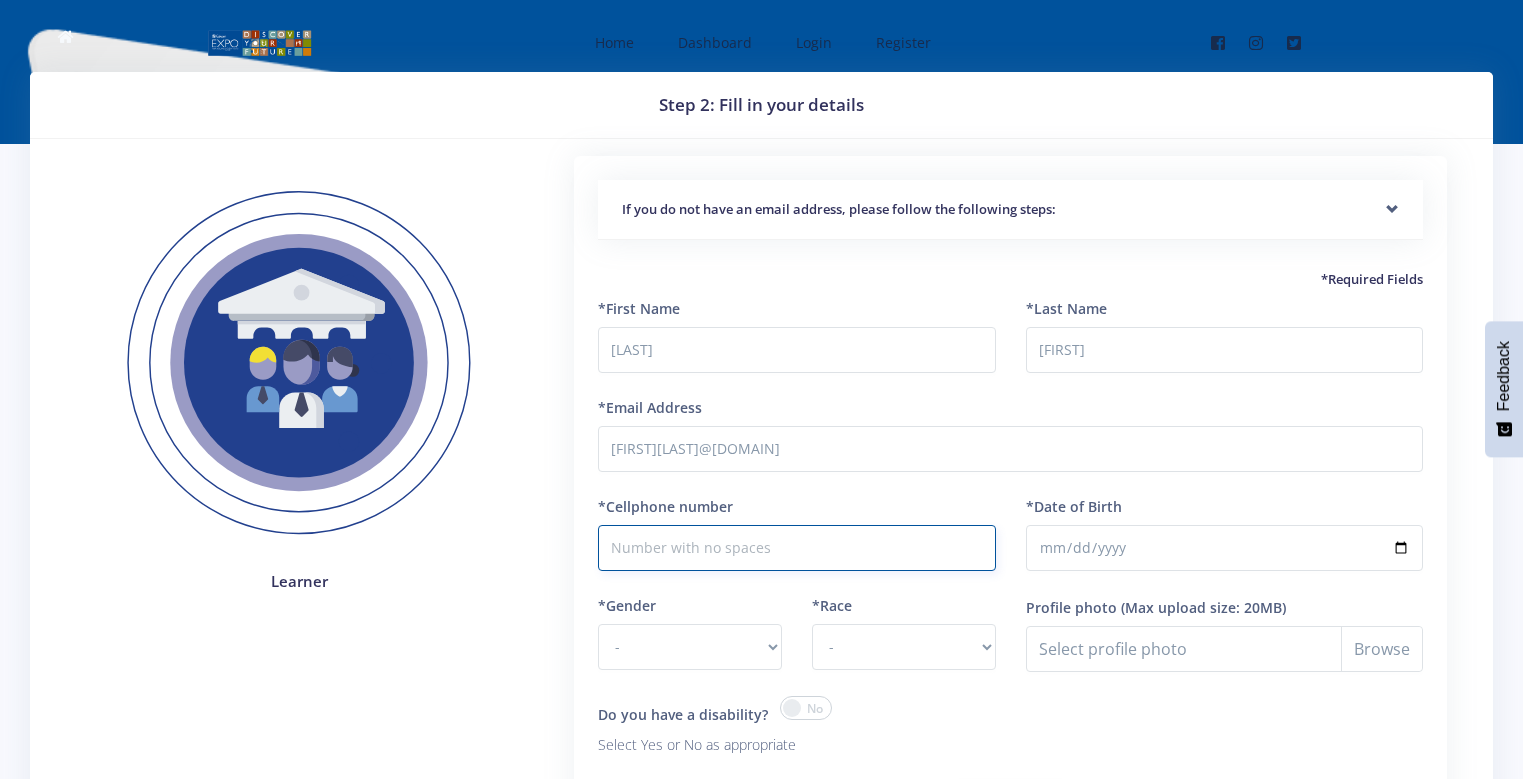 click on "*Cellphone number" at bounding box center [796, 548] 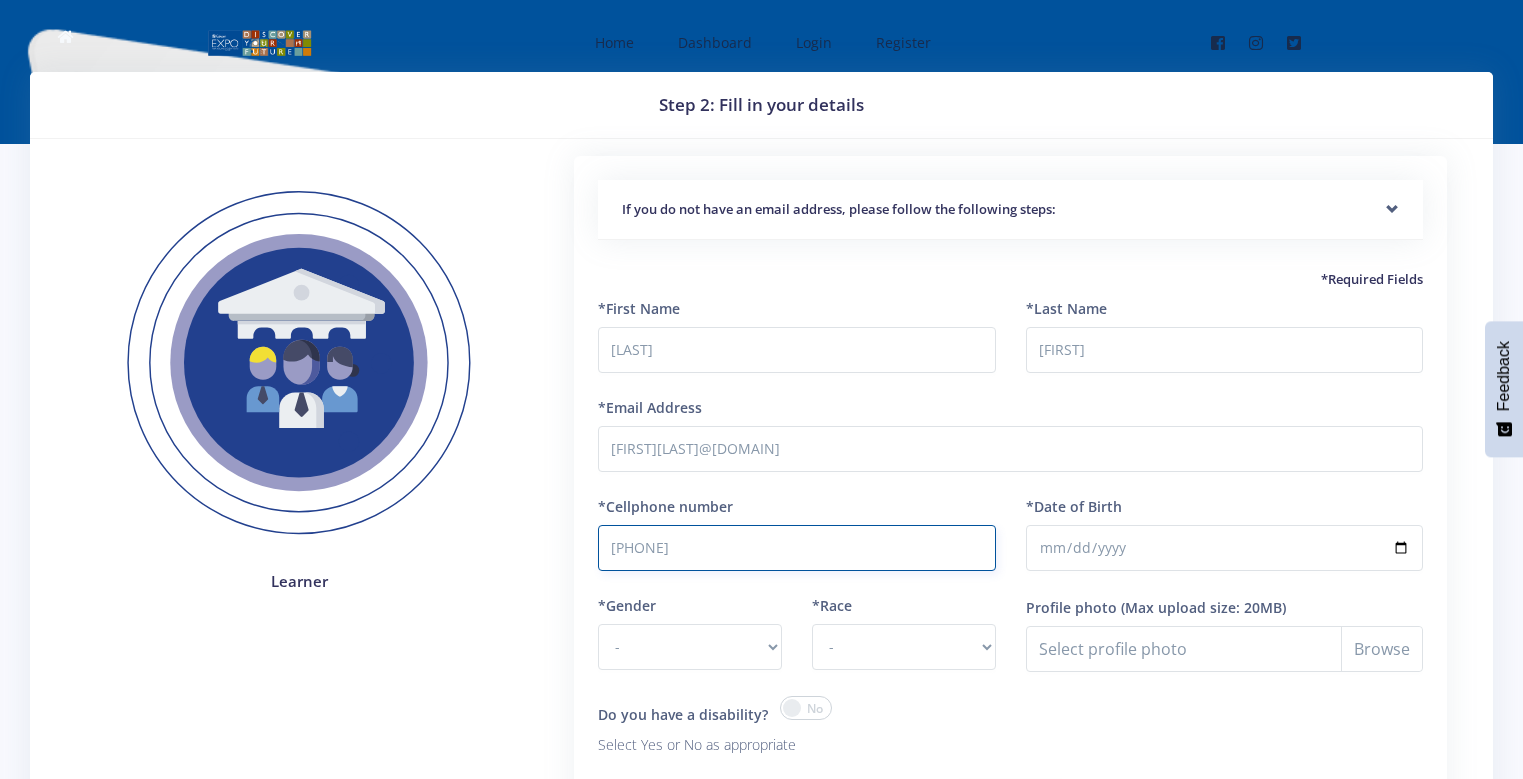 type on "[PHONE]" 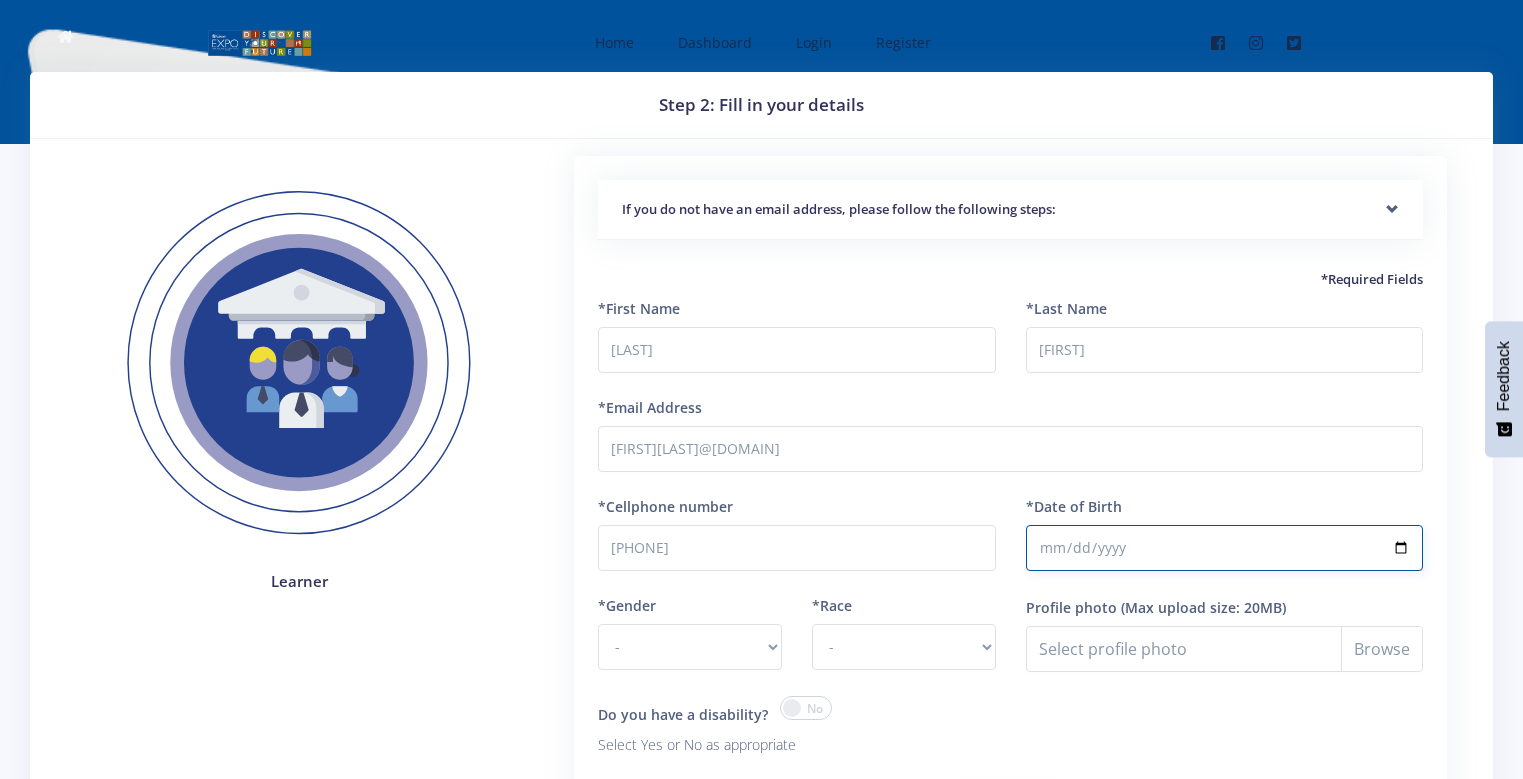 click on "*Date of Birth" at bounding box center [1224, 548] 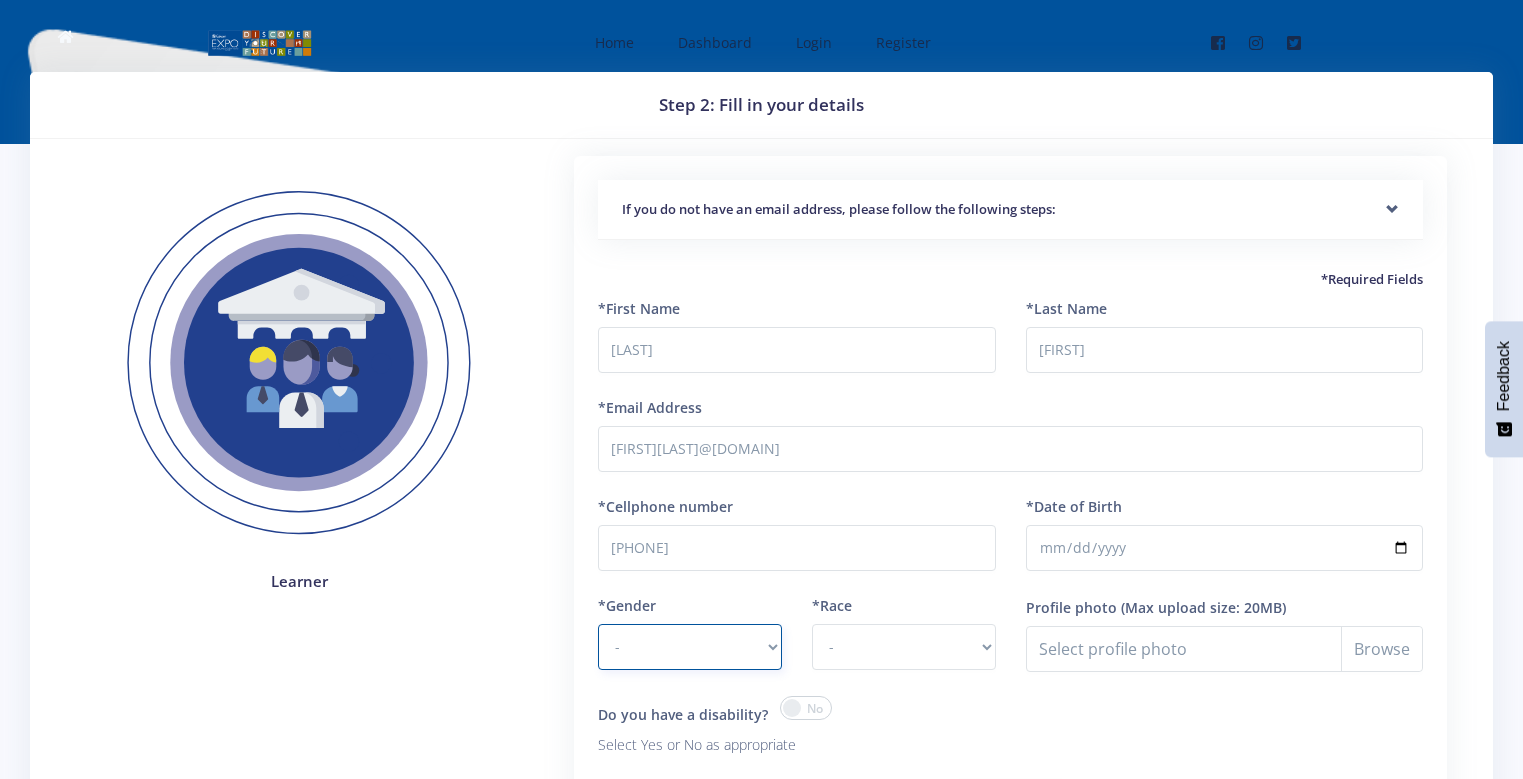 click on "-
Male
Female" at bounding box center (690, 647) 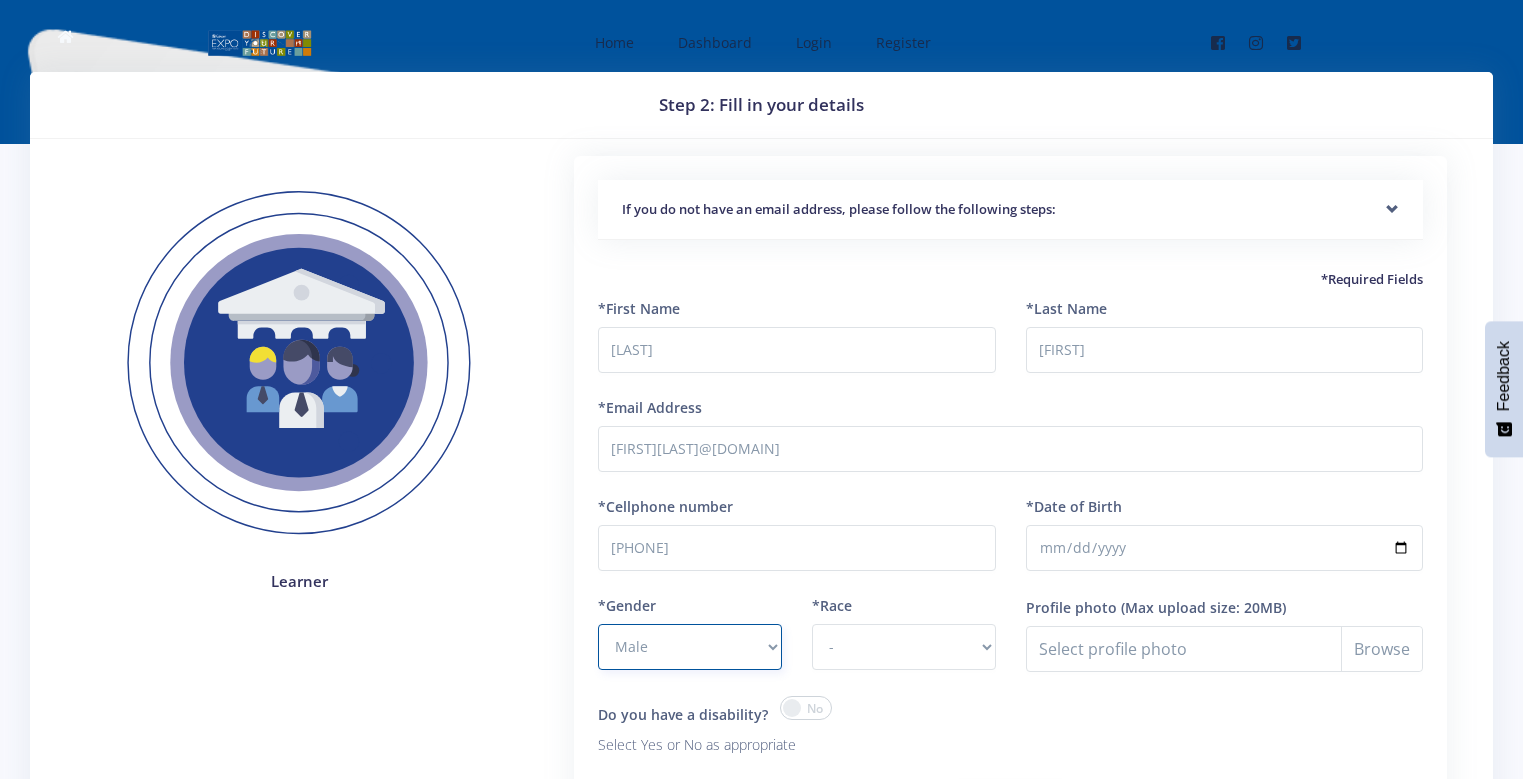 click on "-
Male
Female" at bounding box center [690, 647] 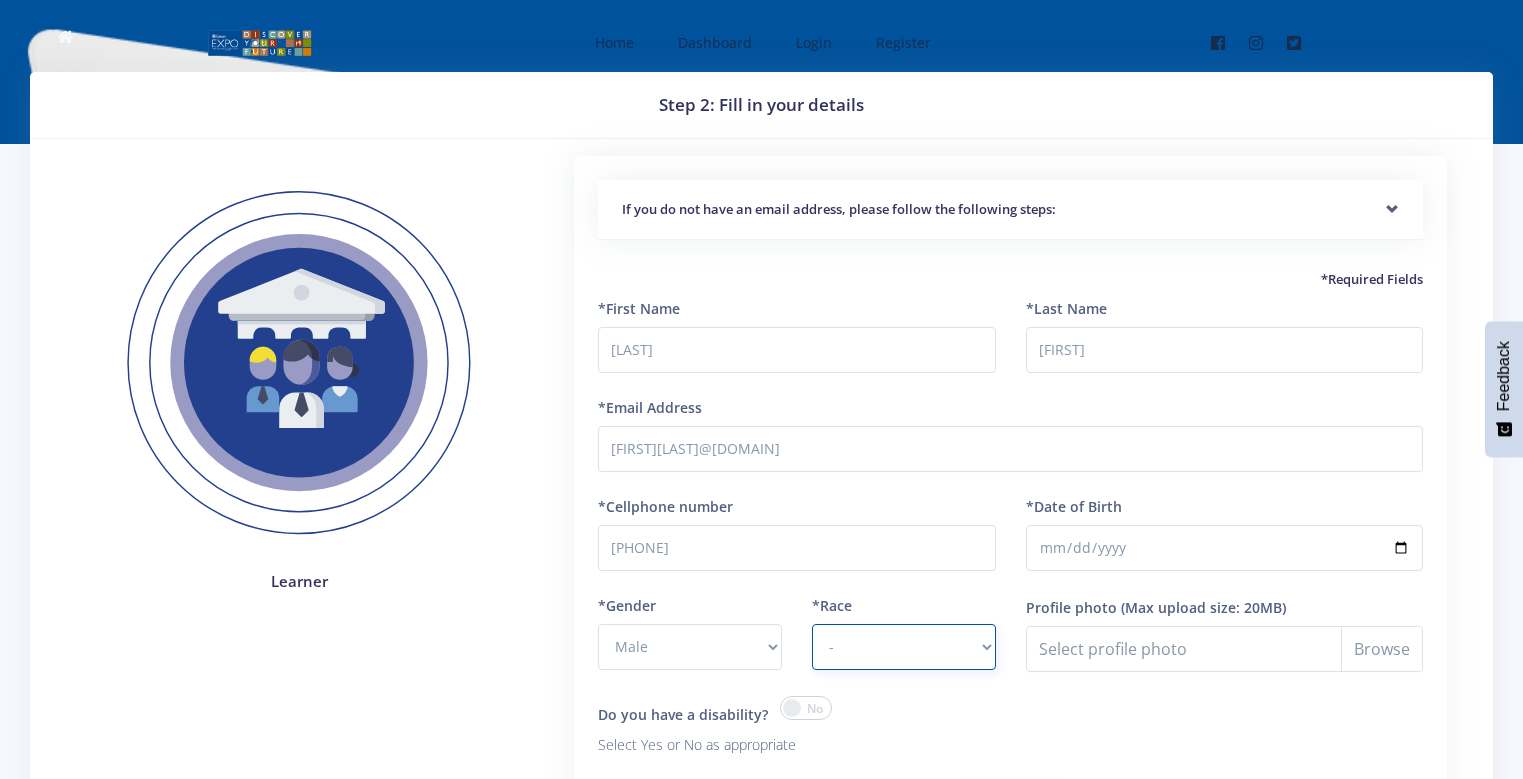 click on "-
African
Asian
Coloured
Indian
White
Other" at bounding box center (904, 647) 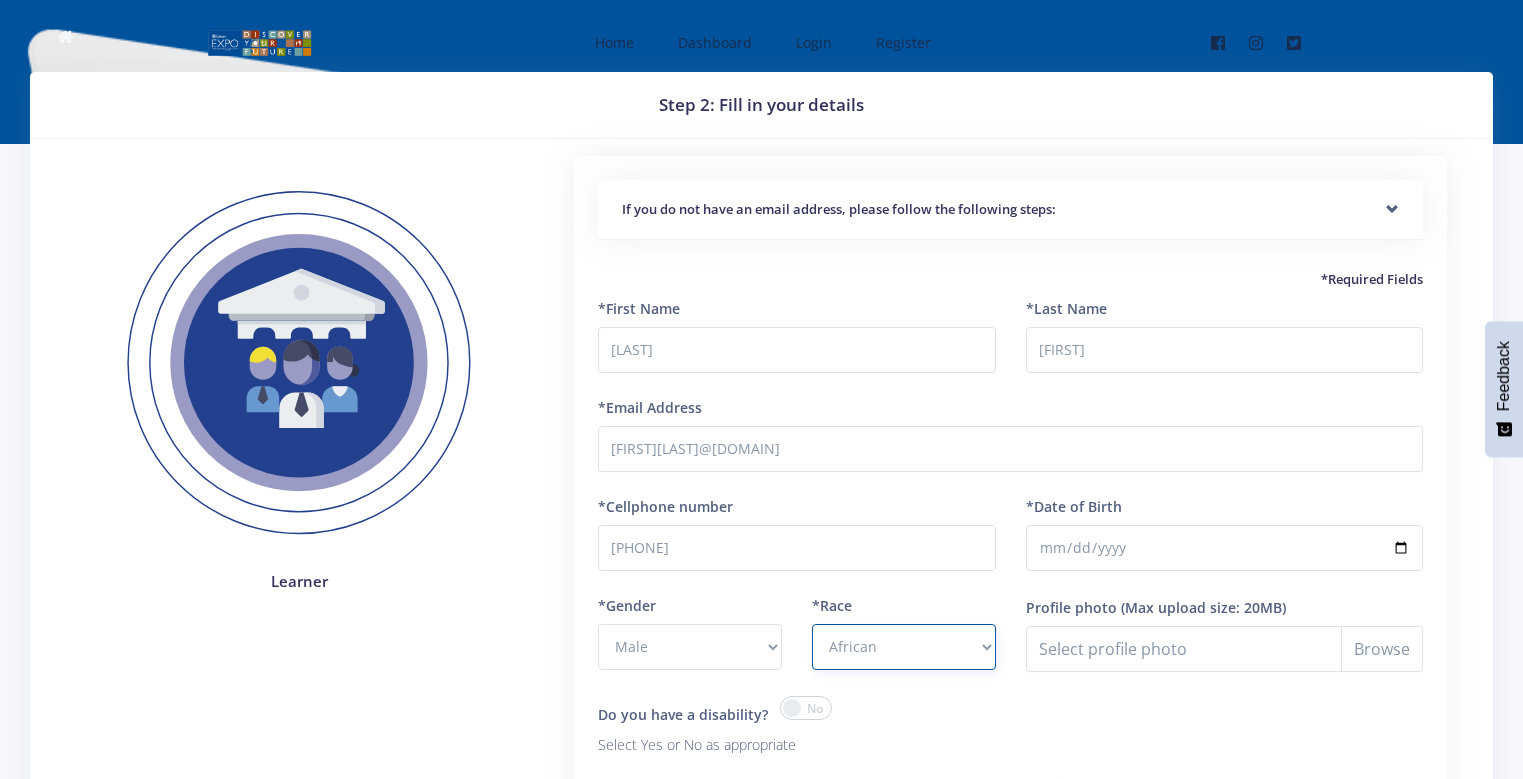 click on "-
African
Asian
Coloured
Indian
White
Other" at bounding box center (904, 647) 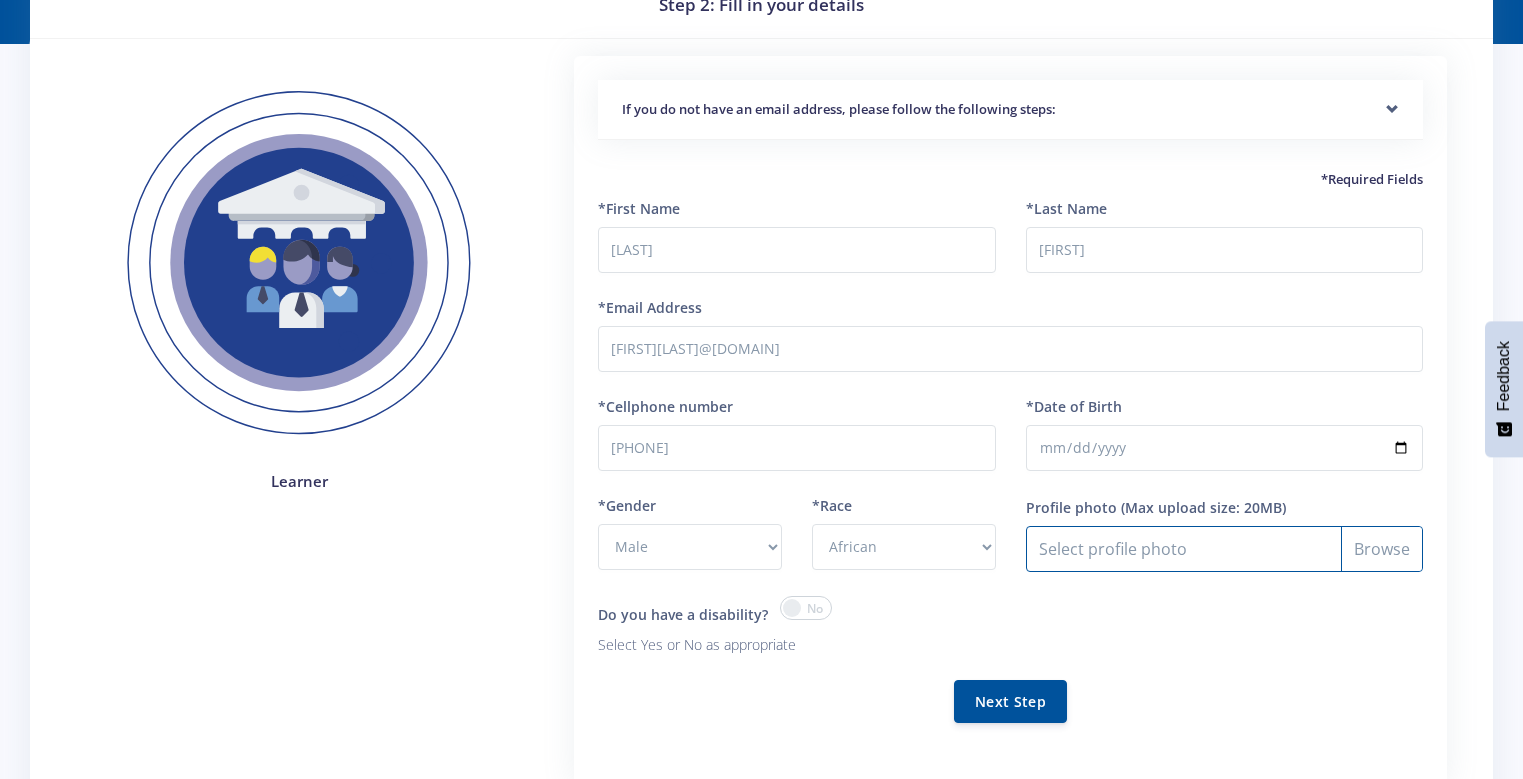 click on "Profile photo" at bounding box center [1224, 549] 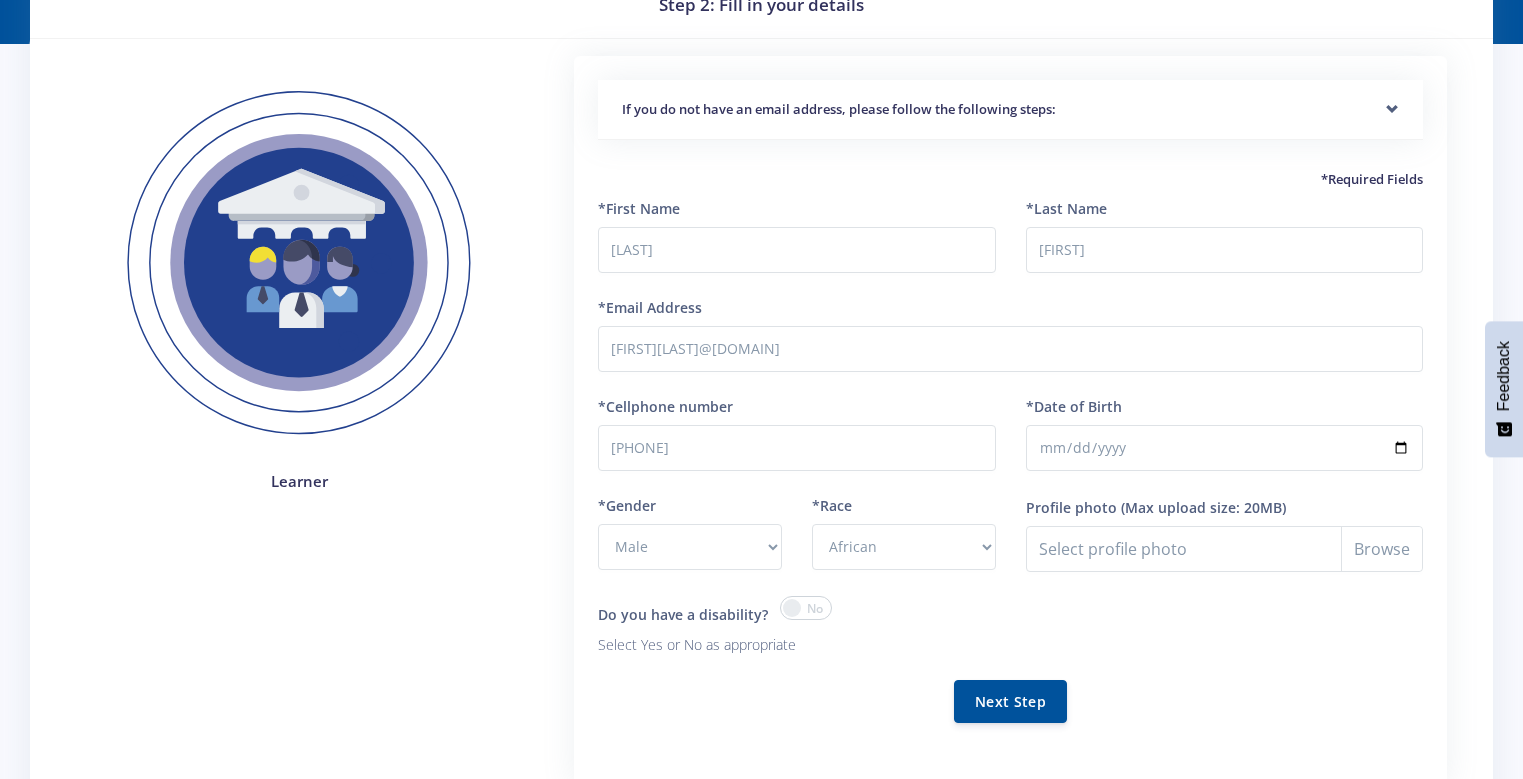 click on "Do you have a disability?
Select Yes or No as appropriate" at bounding box center [796, 638] 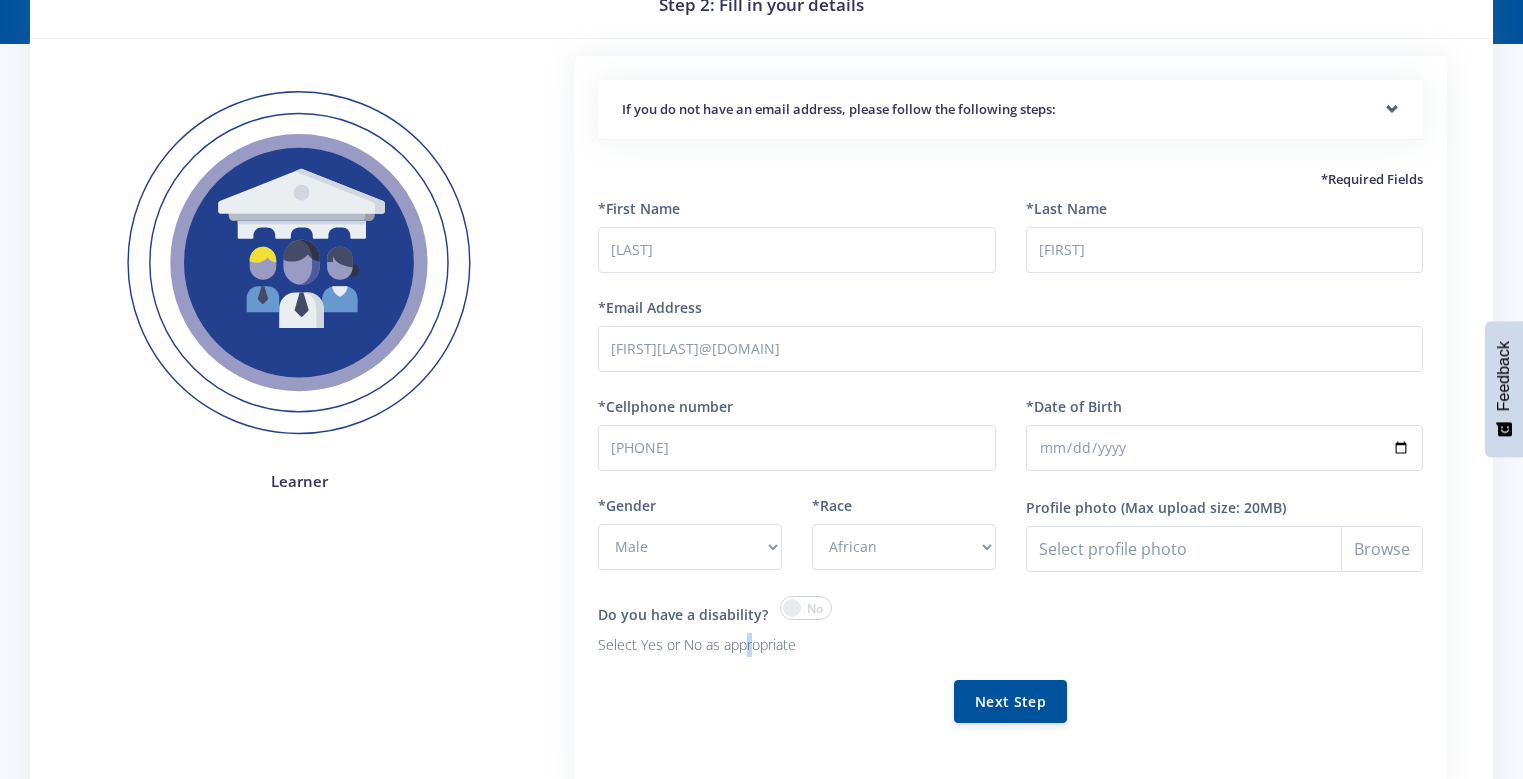 click on "Select Yes or No as appropriate" at bounding box center (796, 645) 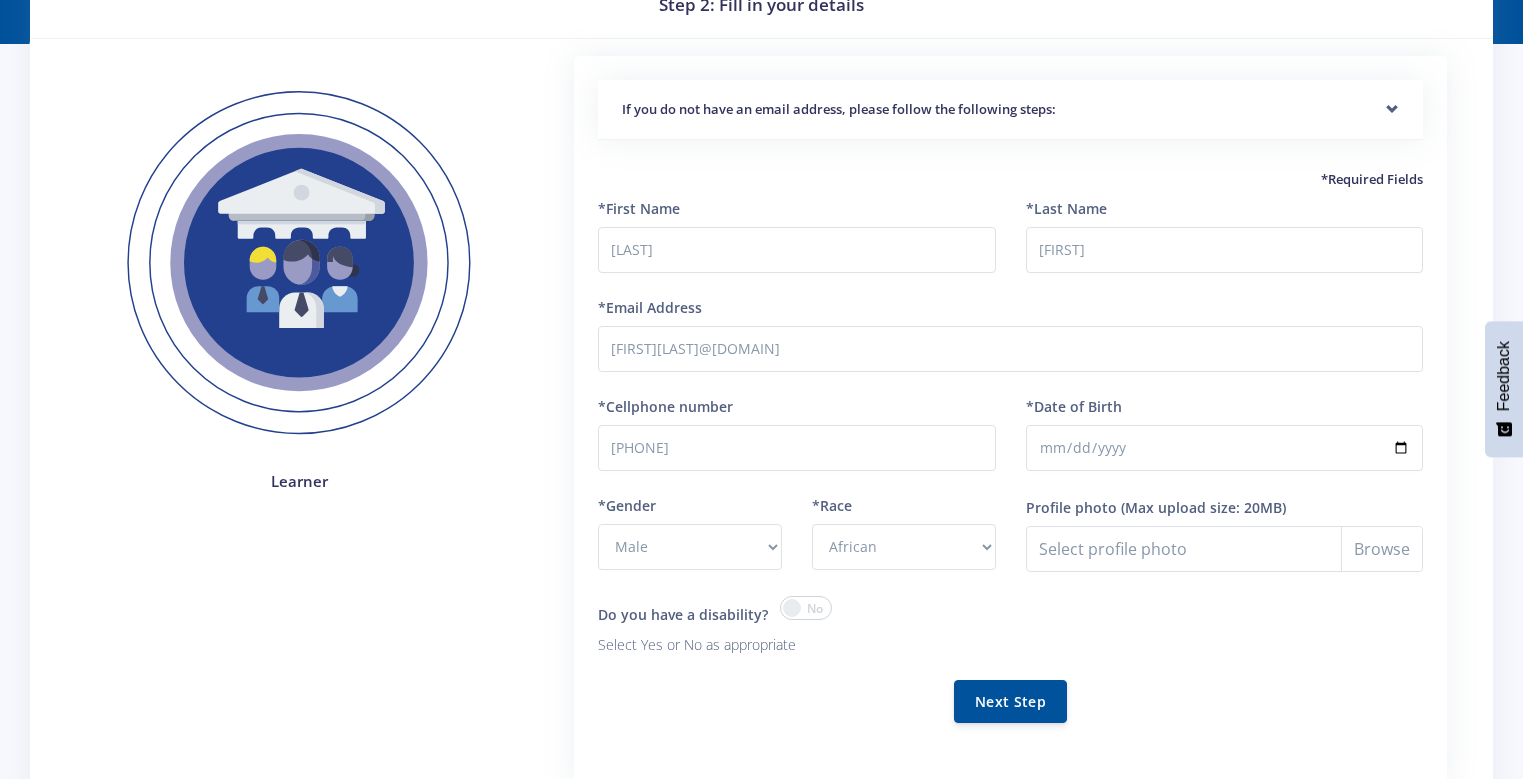 click on "Select Yes or No as appropriate" at bounding box center [796, 645] 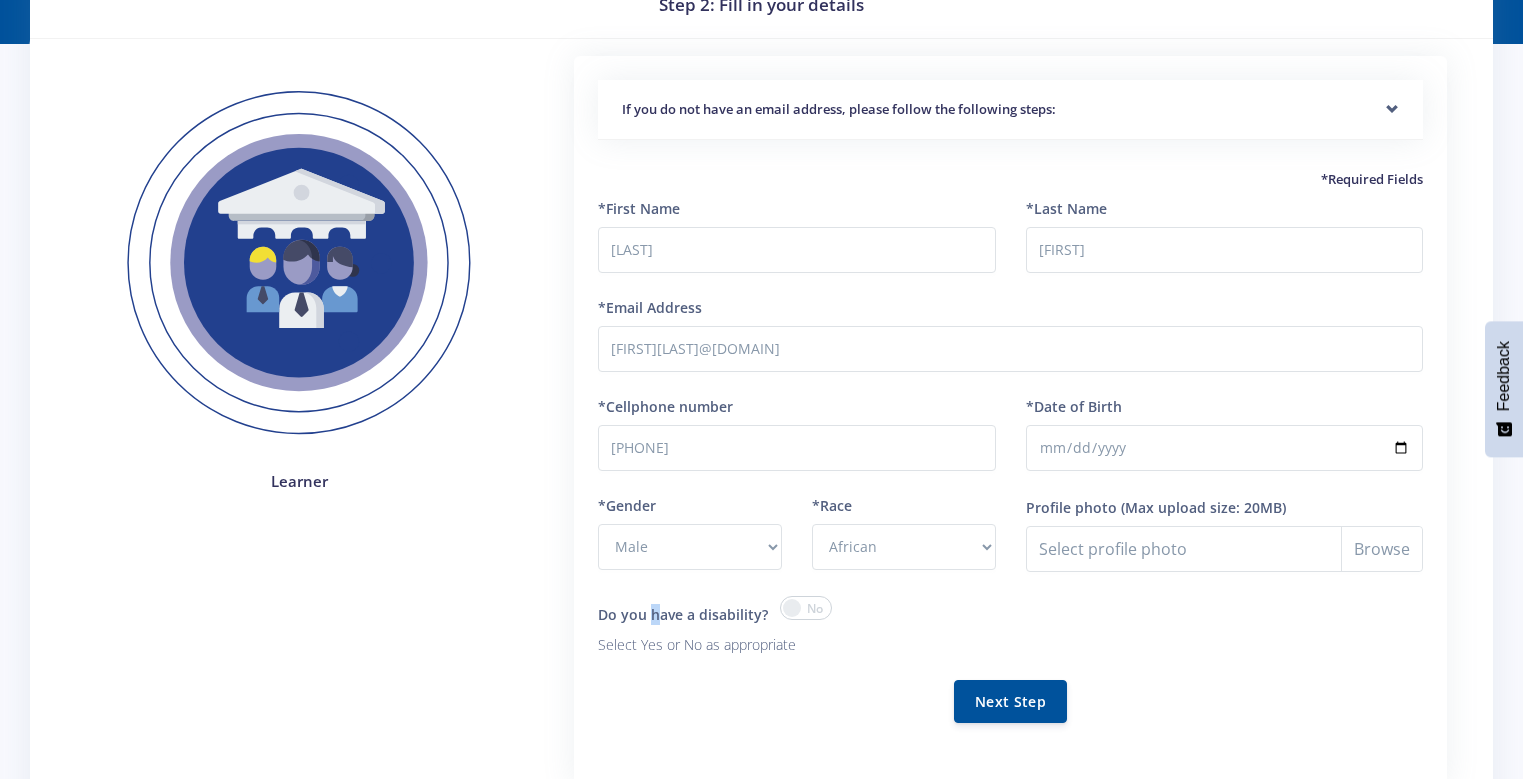 click on "Do you have a disability?" at bounding box center (683, 614) 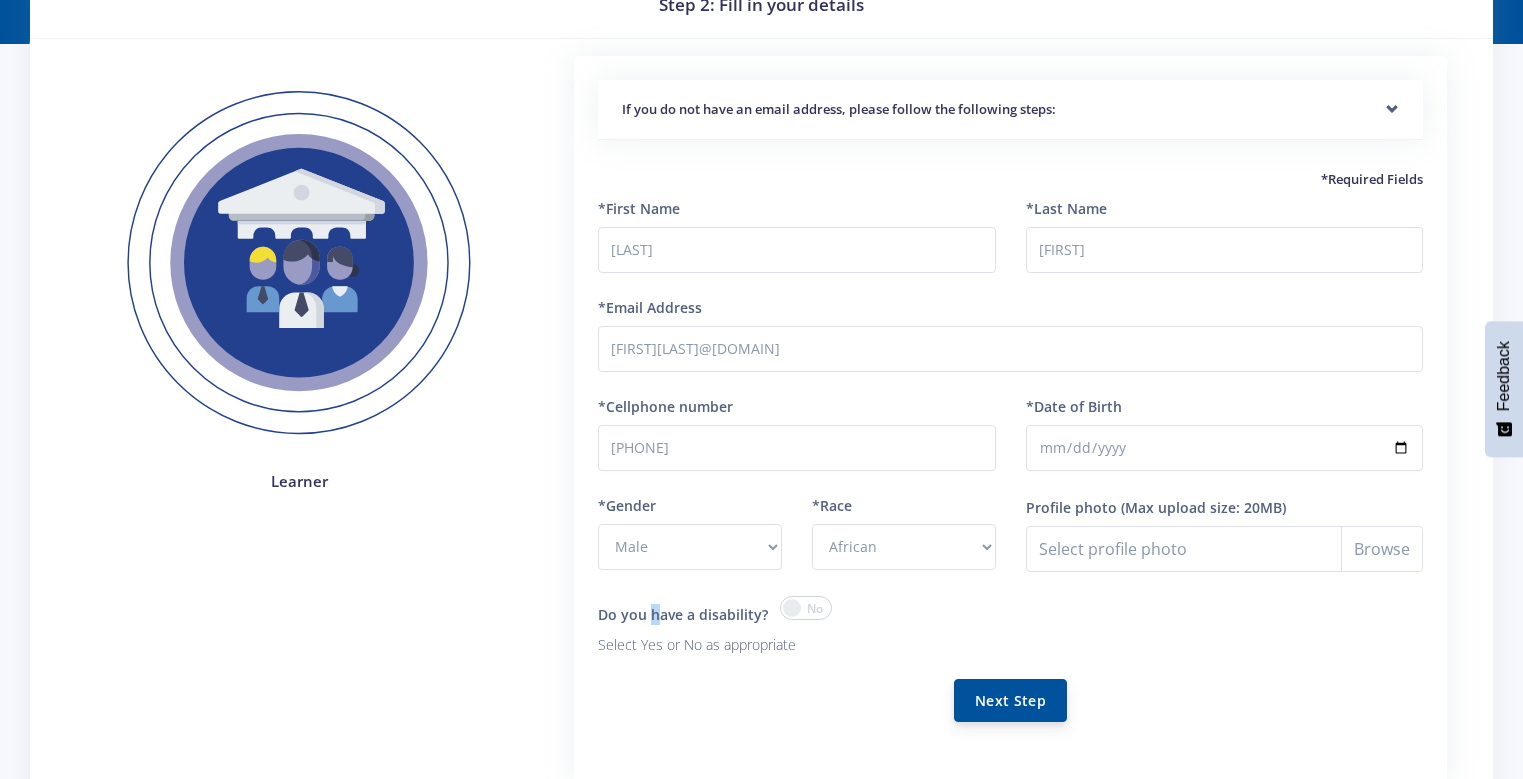 click on "Next
Step" at bounding box center (1010, 700) 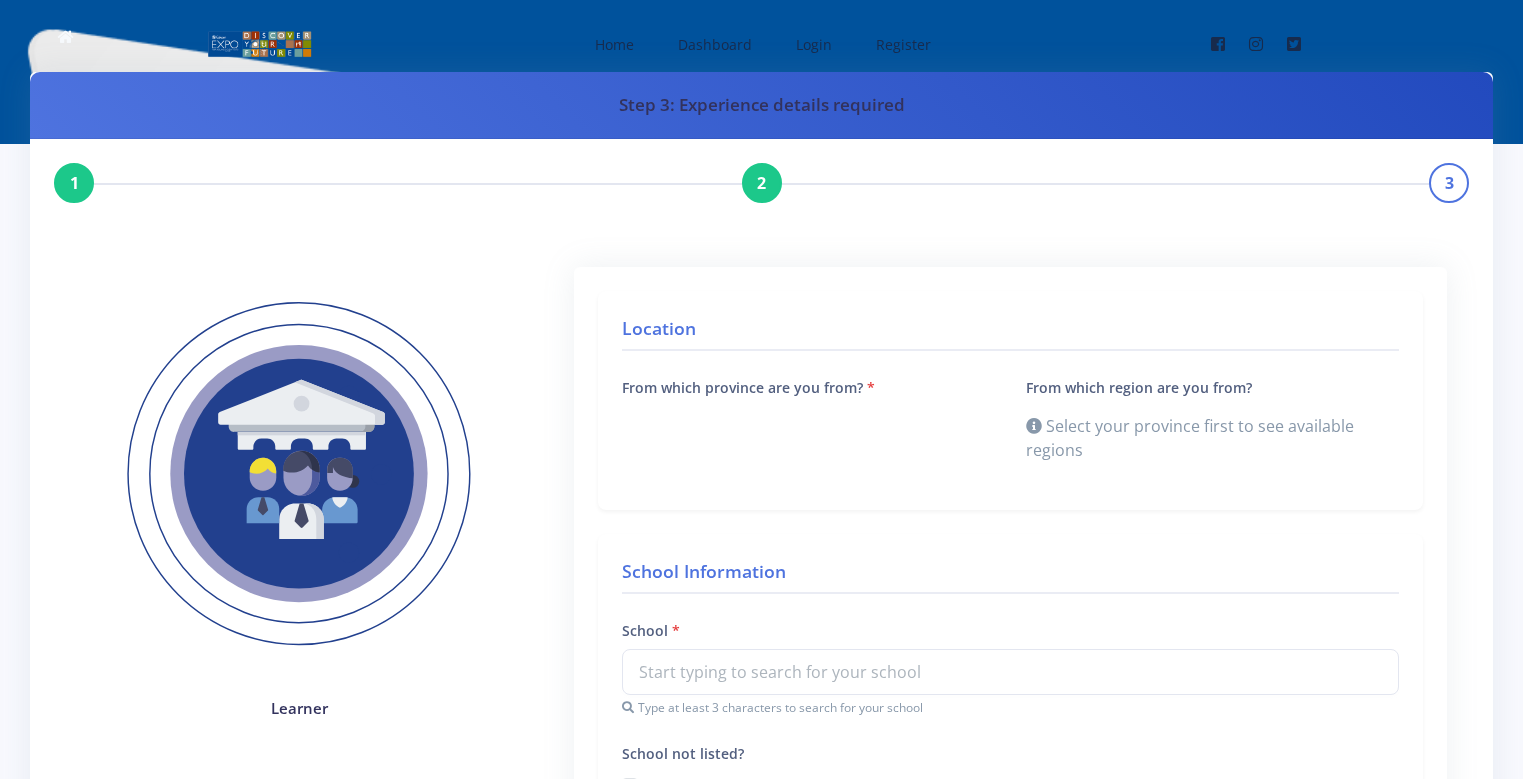 scroll, scrollTop: 0, scrollLeft: 0, axis: both 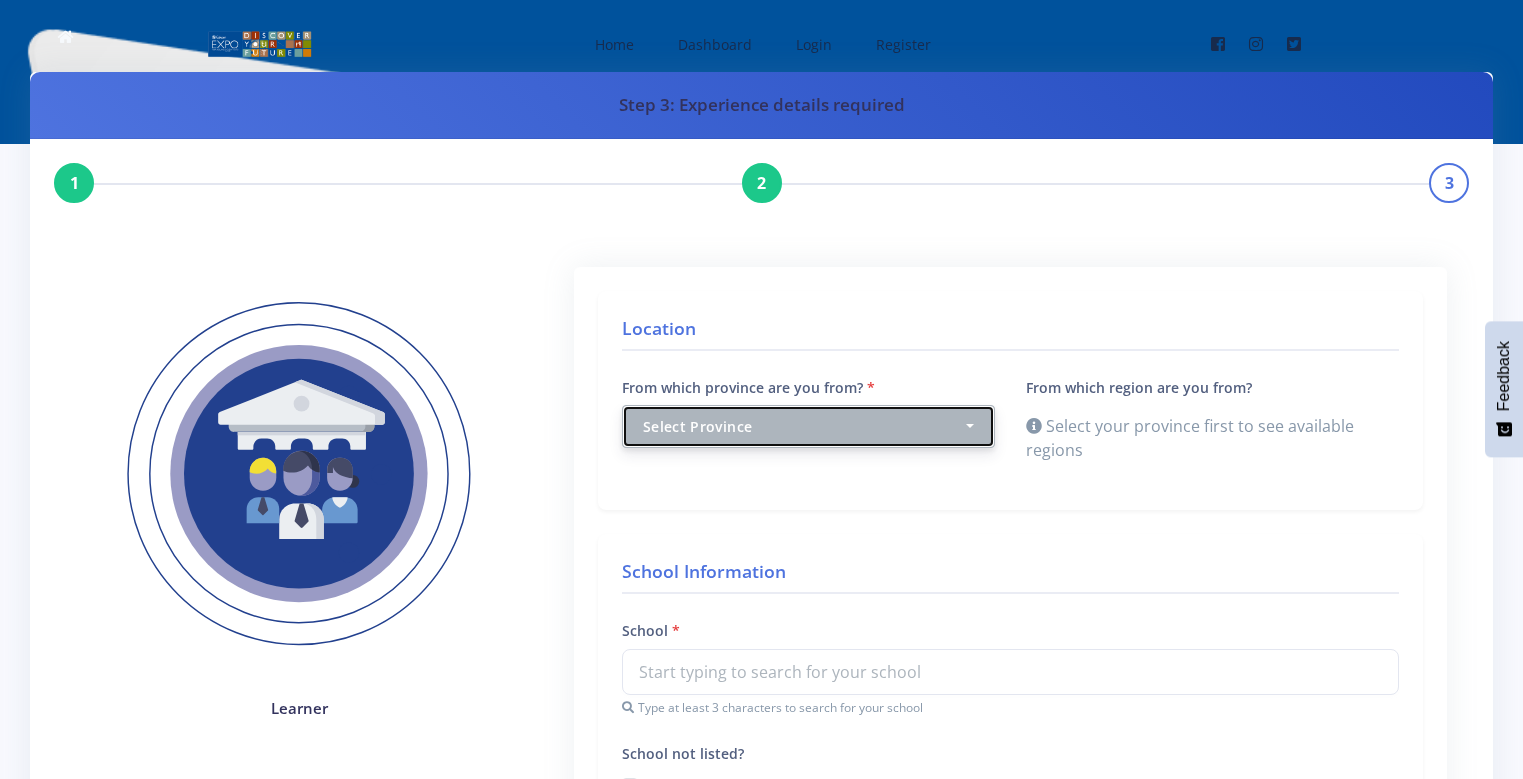 click on "Select Province" at bounding box center (808, 426) 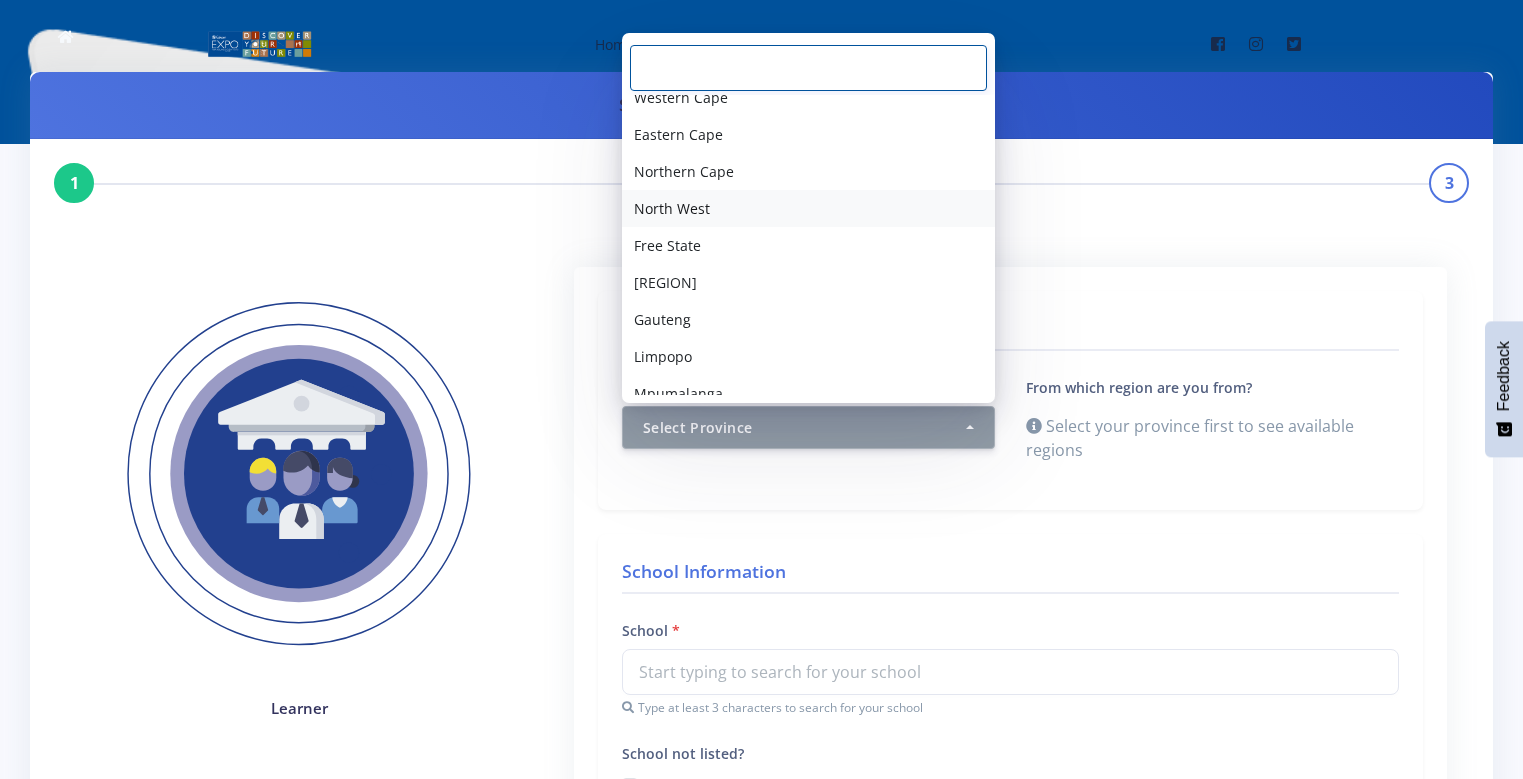 scroll, scrollTop: 70, scrollLeft: 0, axis: vertical 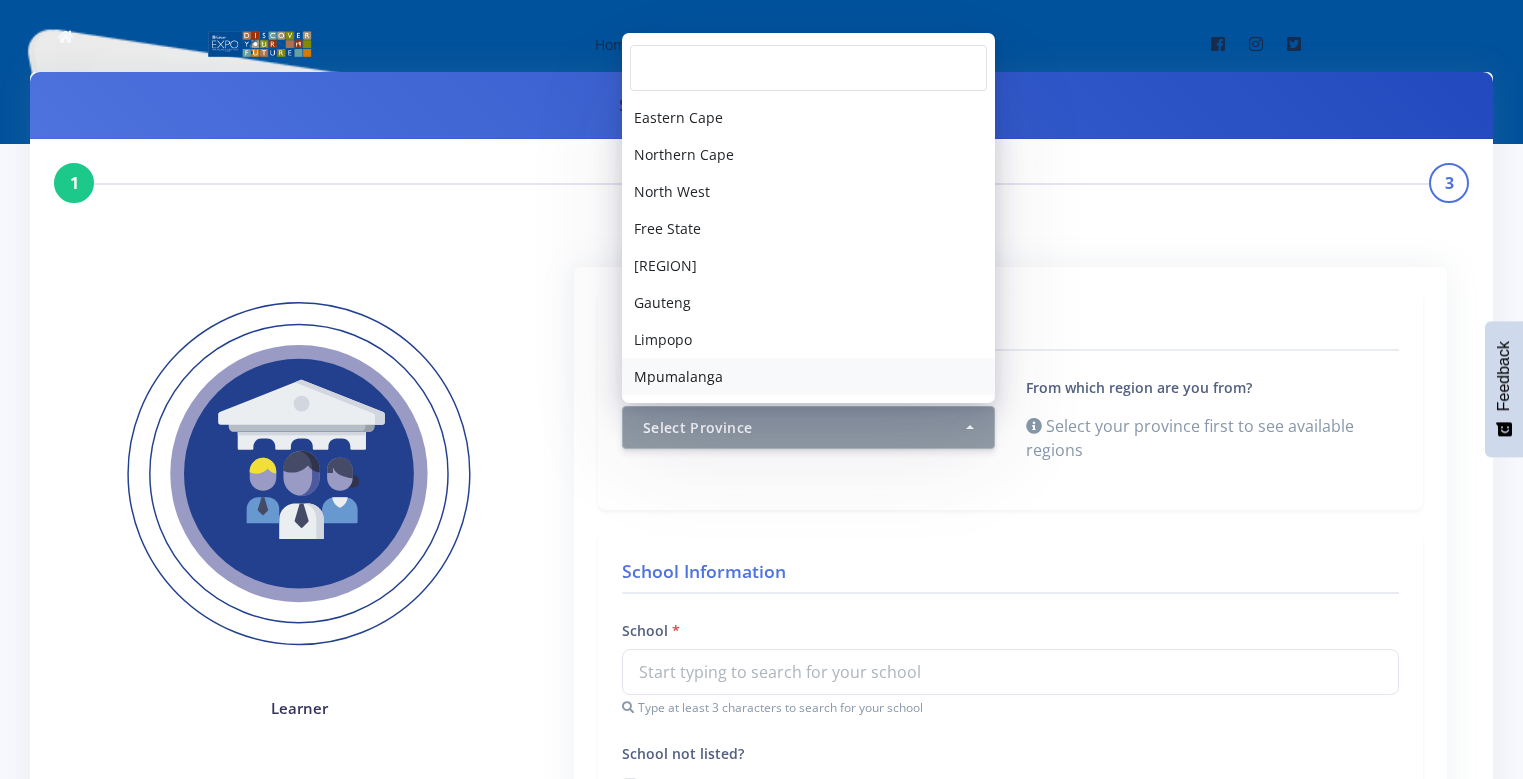 click on "Mpumalanga" at bounding box center [808, 376] 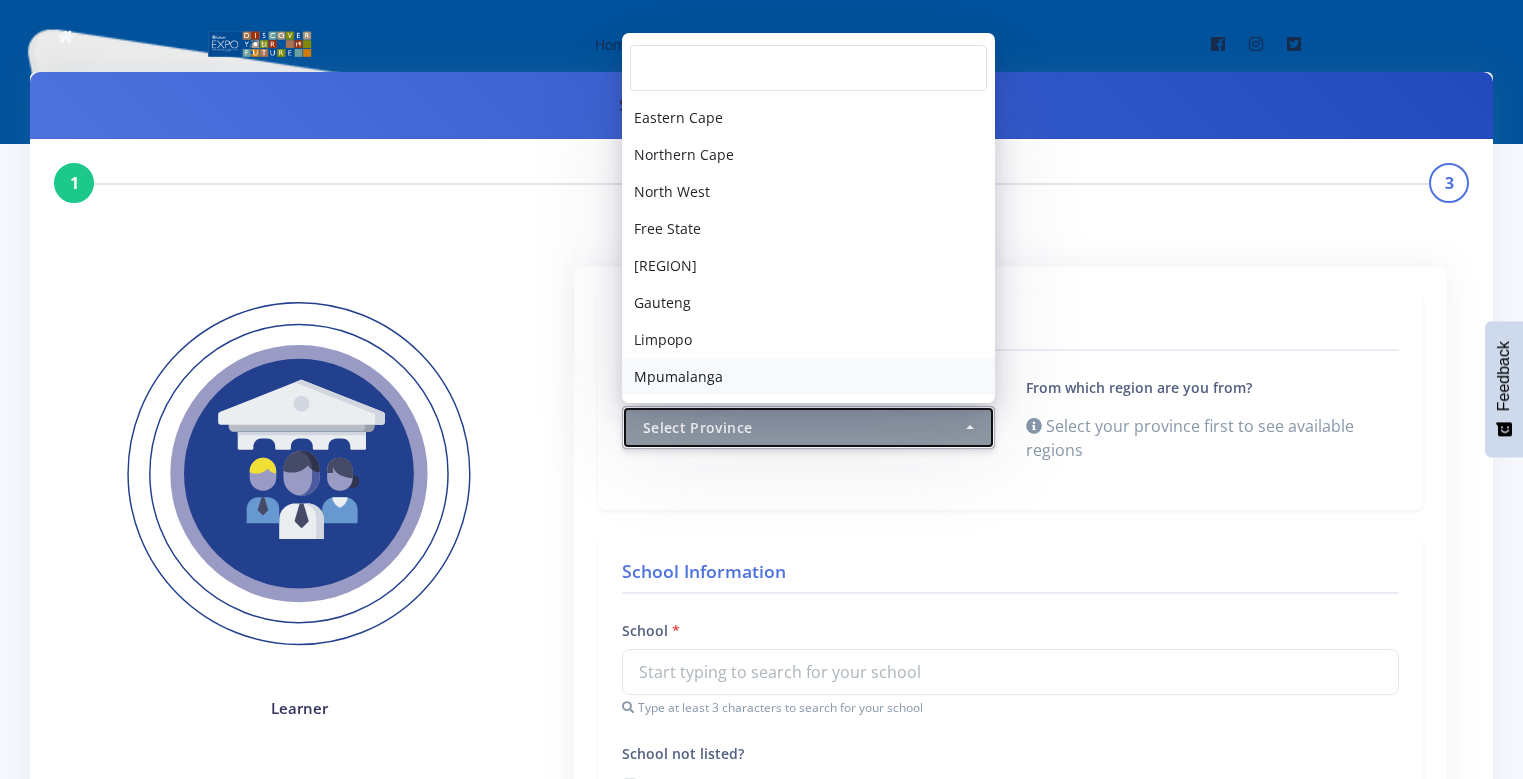 select on "9" 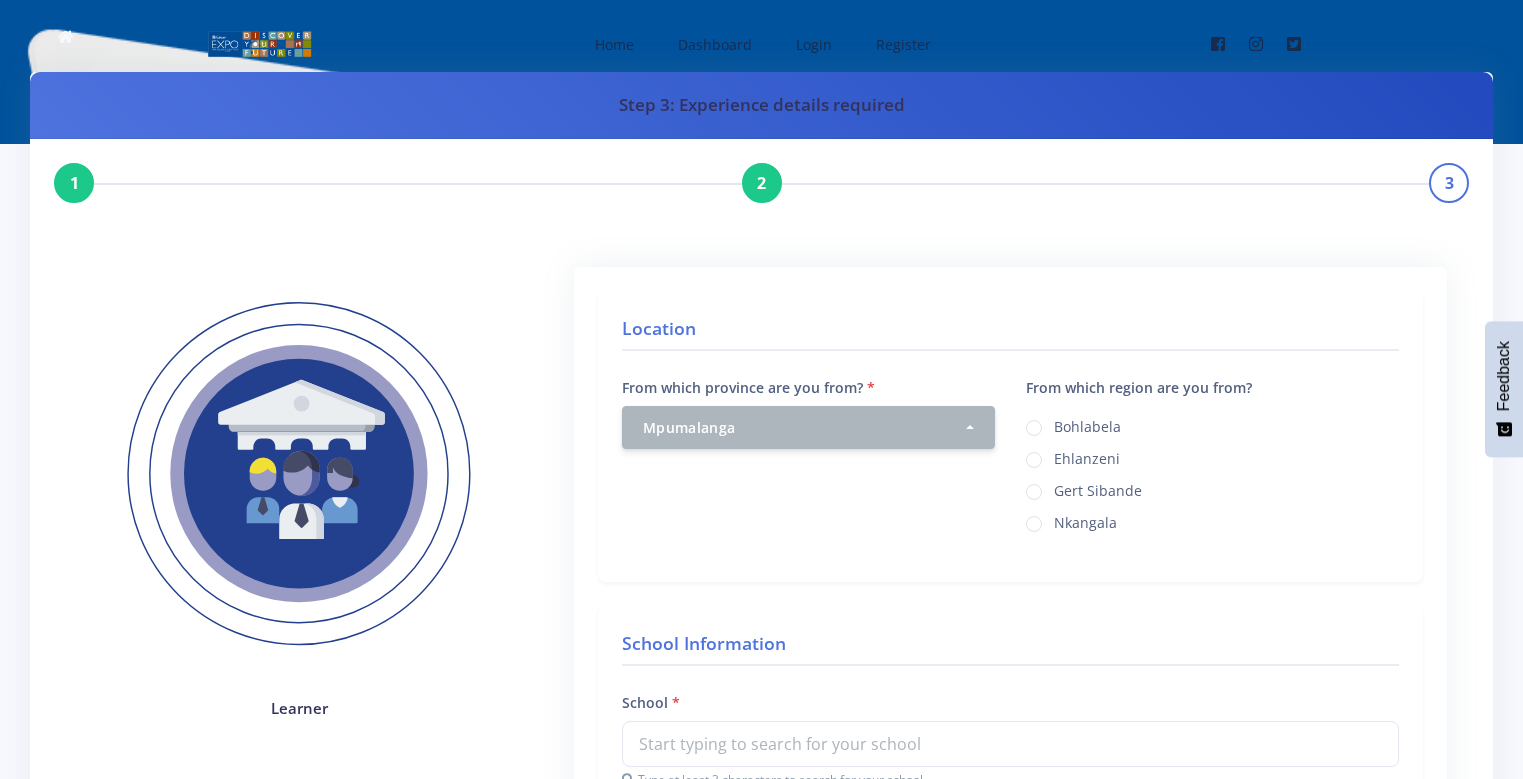 drag, startPoint x: 1132, startPoint y: 537, endPoint x: 1148, endPoint y: 467, distance: 71.80529 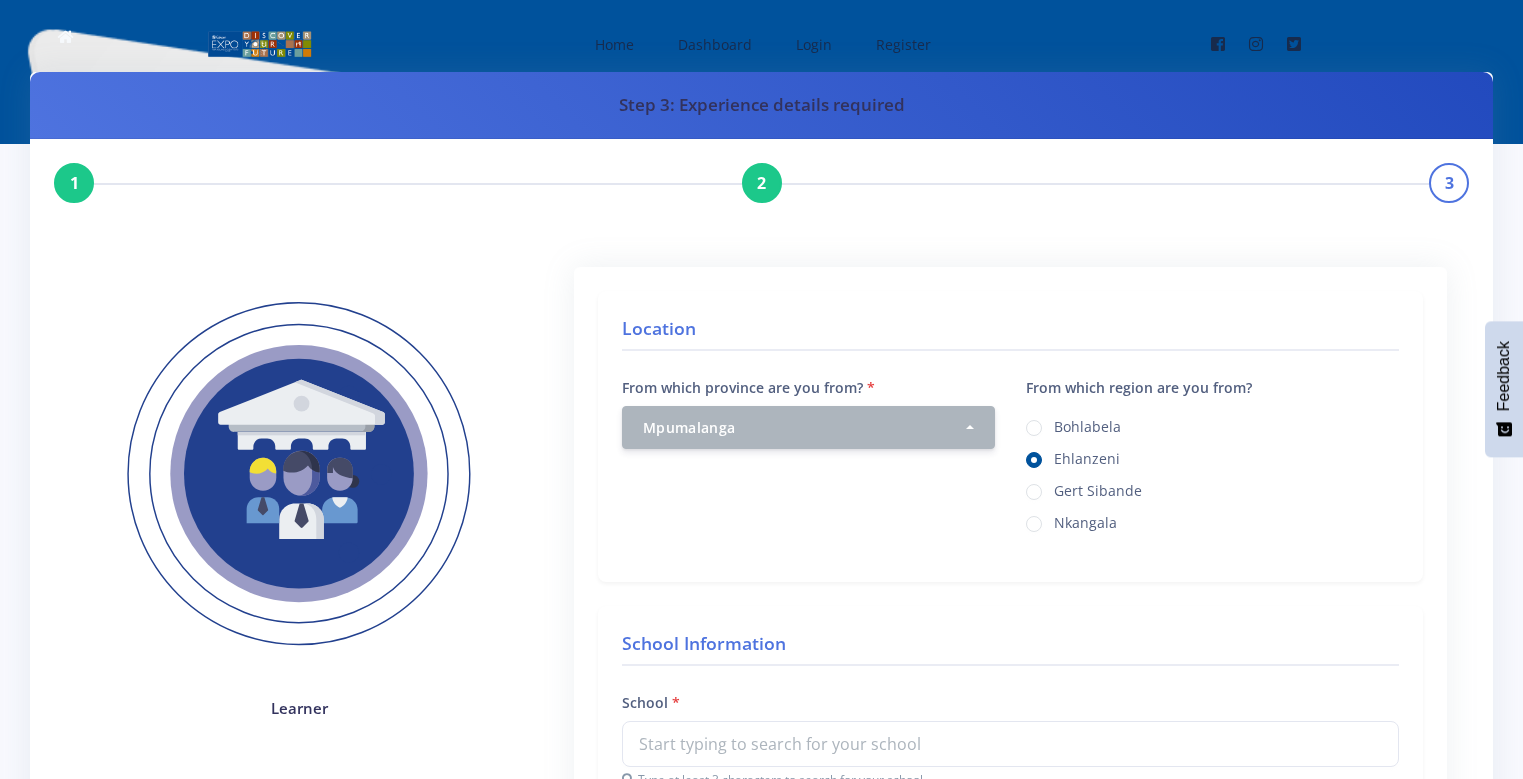 click on "Ehlanzeni" at bounding box center (1212, 458) 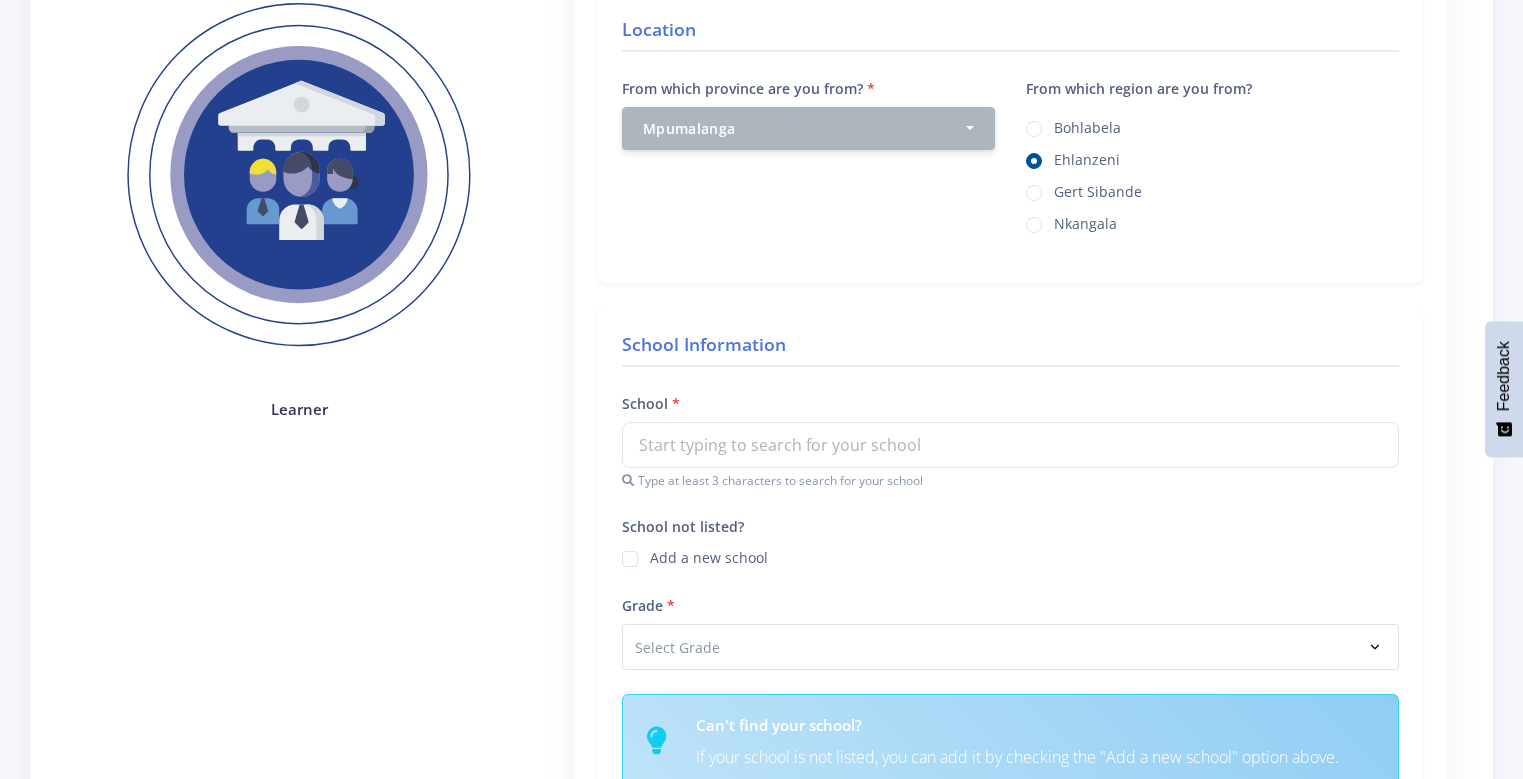 scroll, scrollTop: 300, scrollLeft: 0, axis: vertical 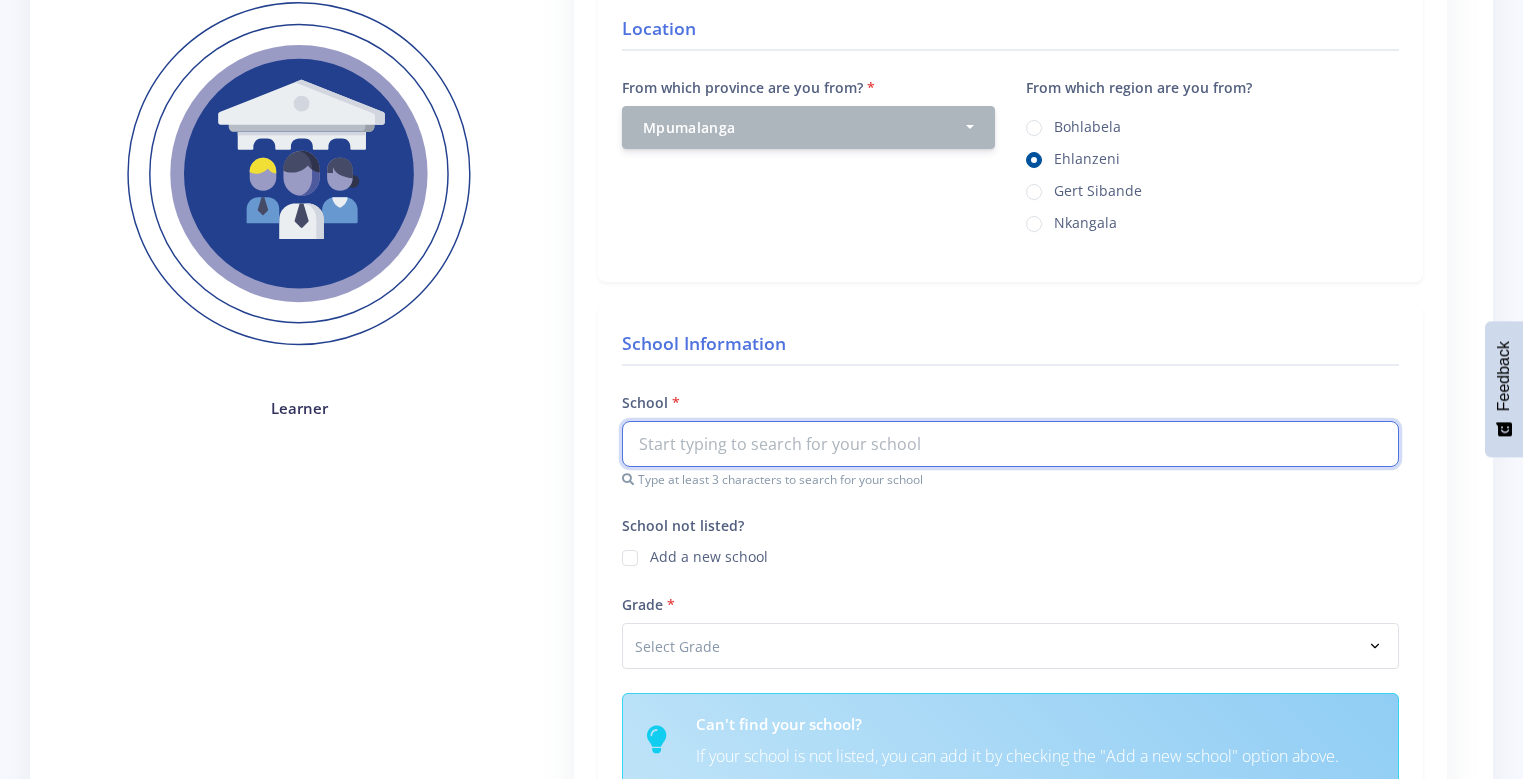 click at bounding box center (1010, 444) 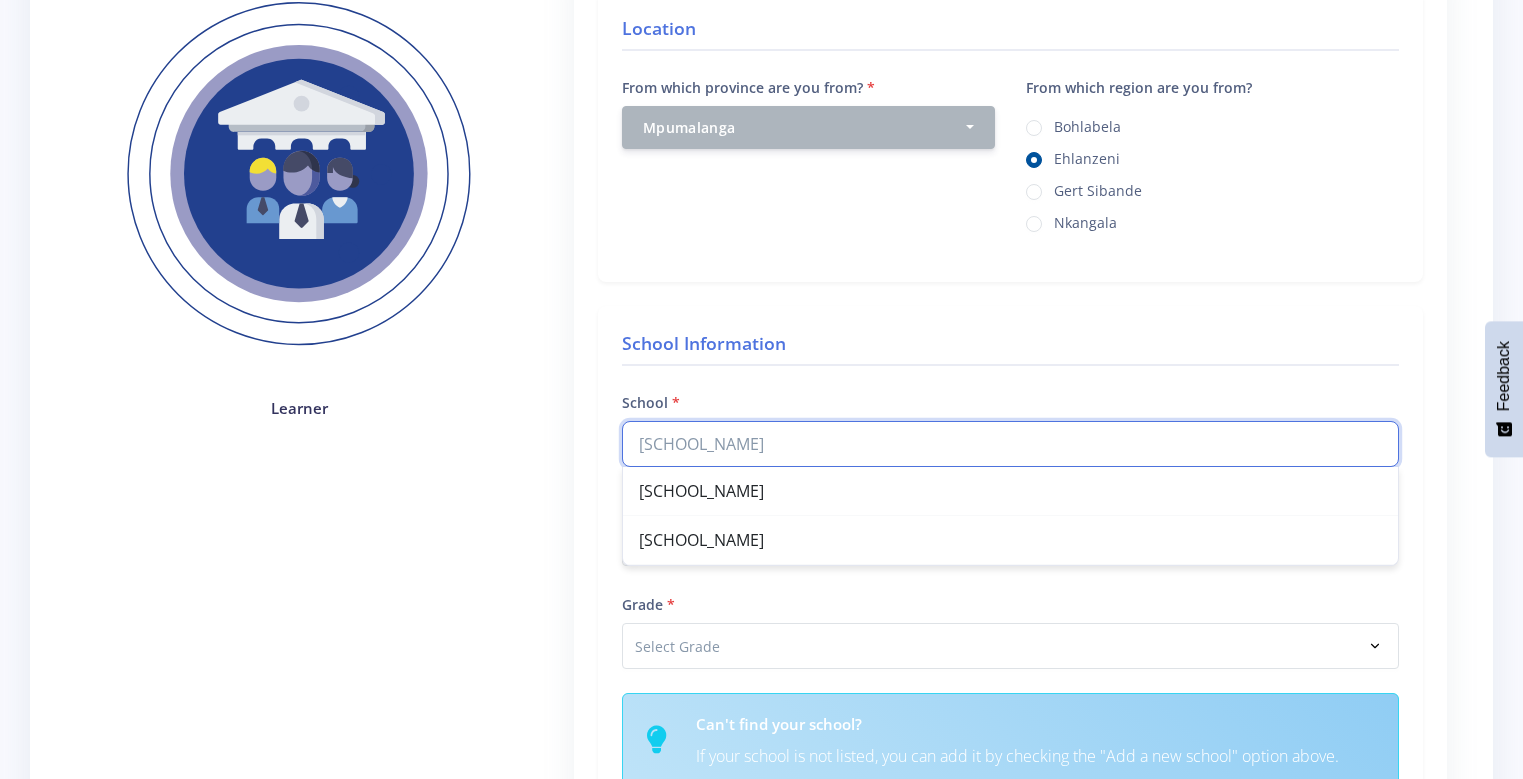 type on "Ngwane Secondary School" 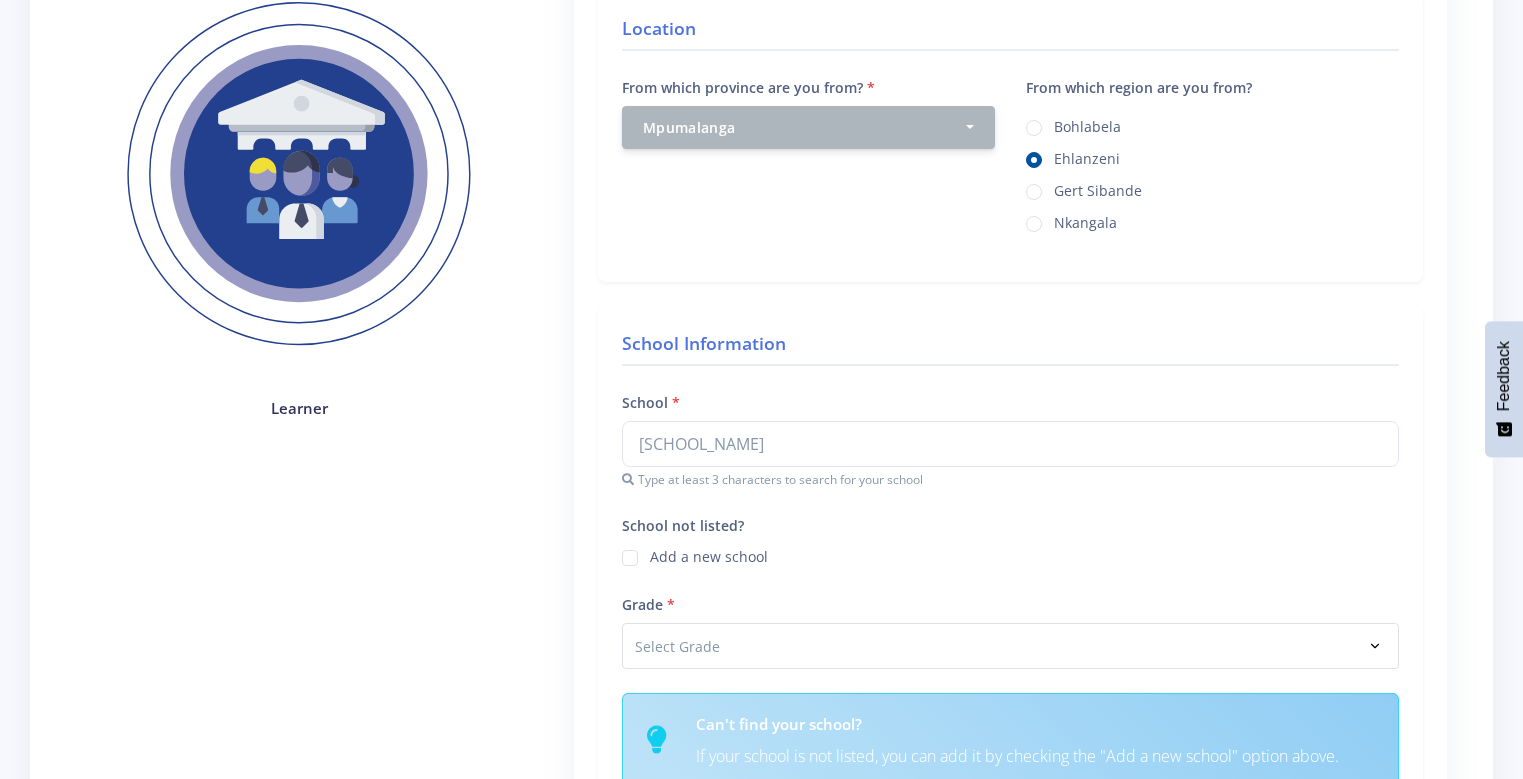 click on "Grade
Select Grade
Grade 4
Grade 5
Grade 6" at bounding box center (1010, 630) 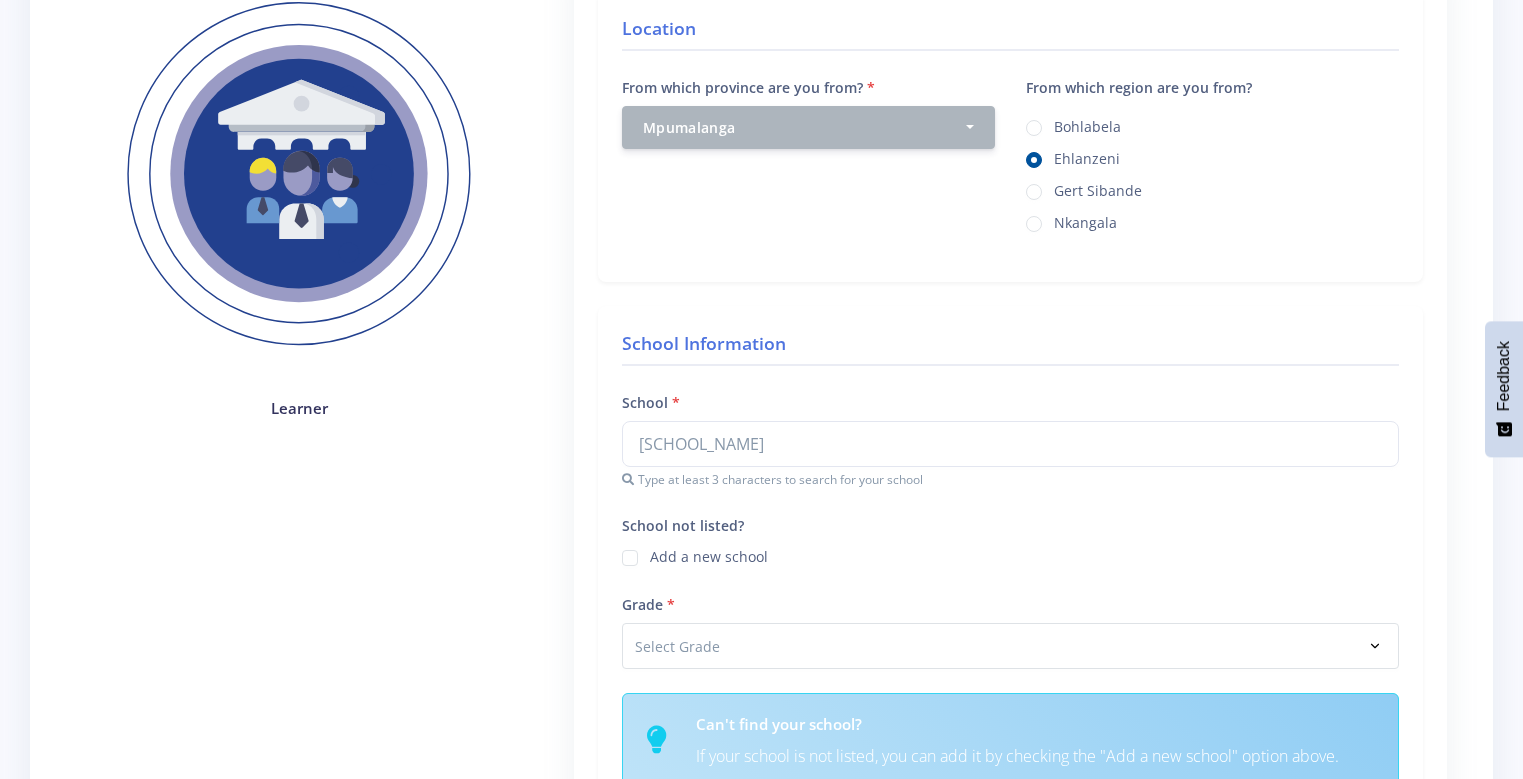 click on "Type at least 3 characters to search for your school" at bounding box center (1010, 480) 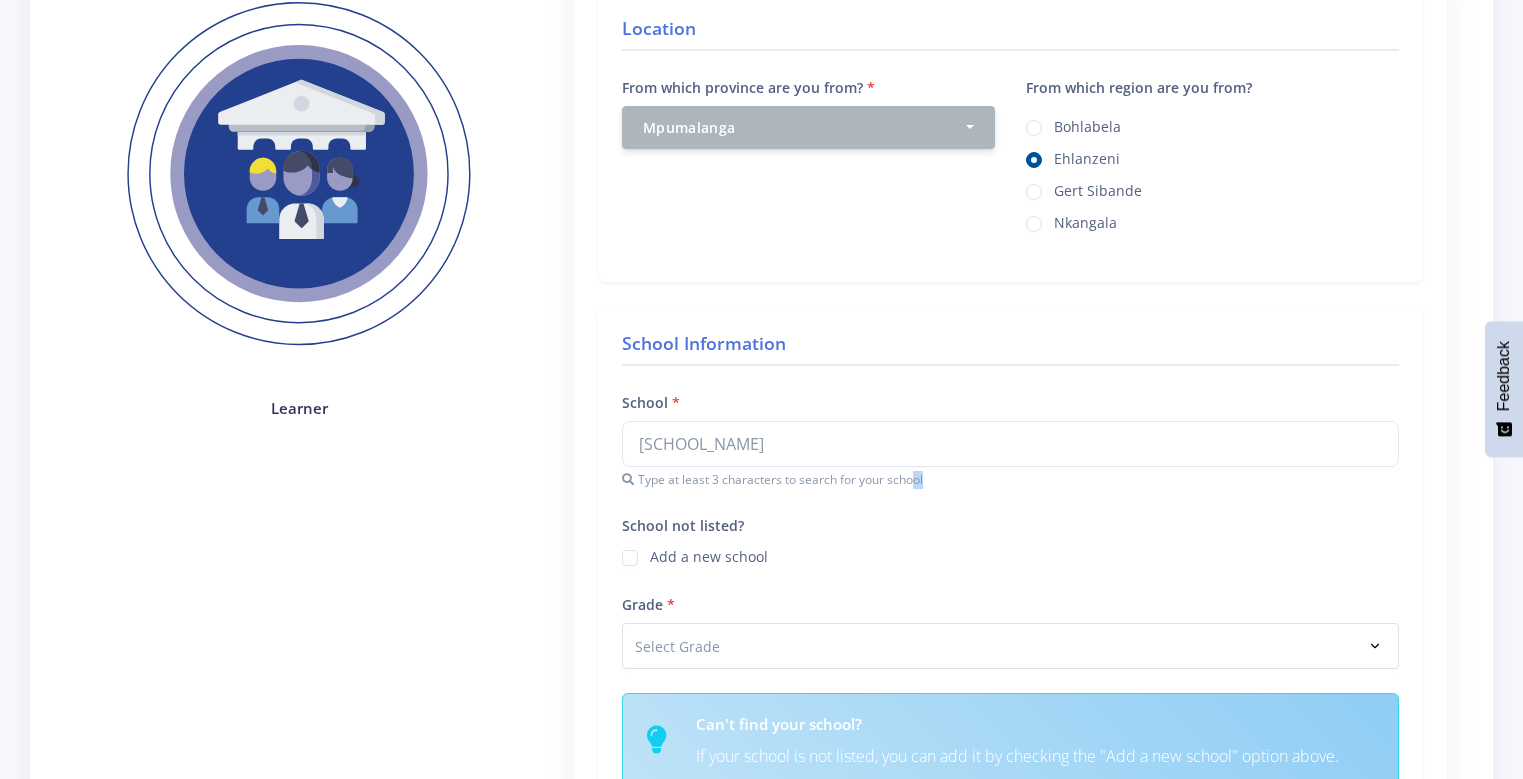 drag, startPoint x: 663, startPoint y: 470, endPoint x: 651, endPoint y: 474, distance: 12.649111 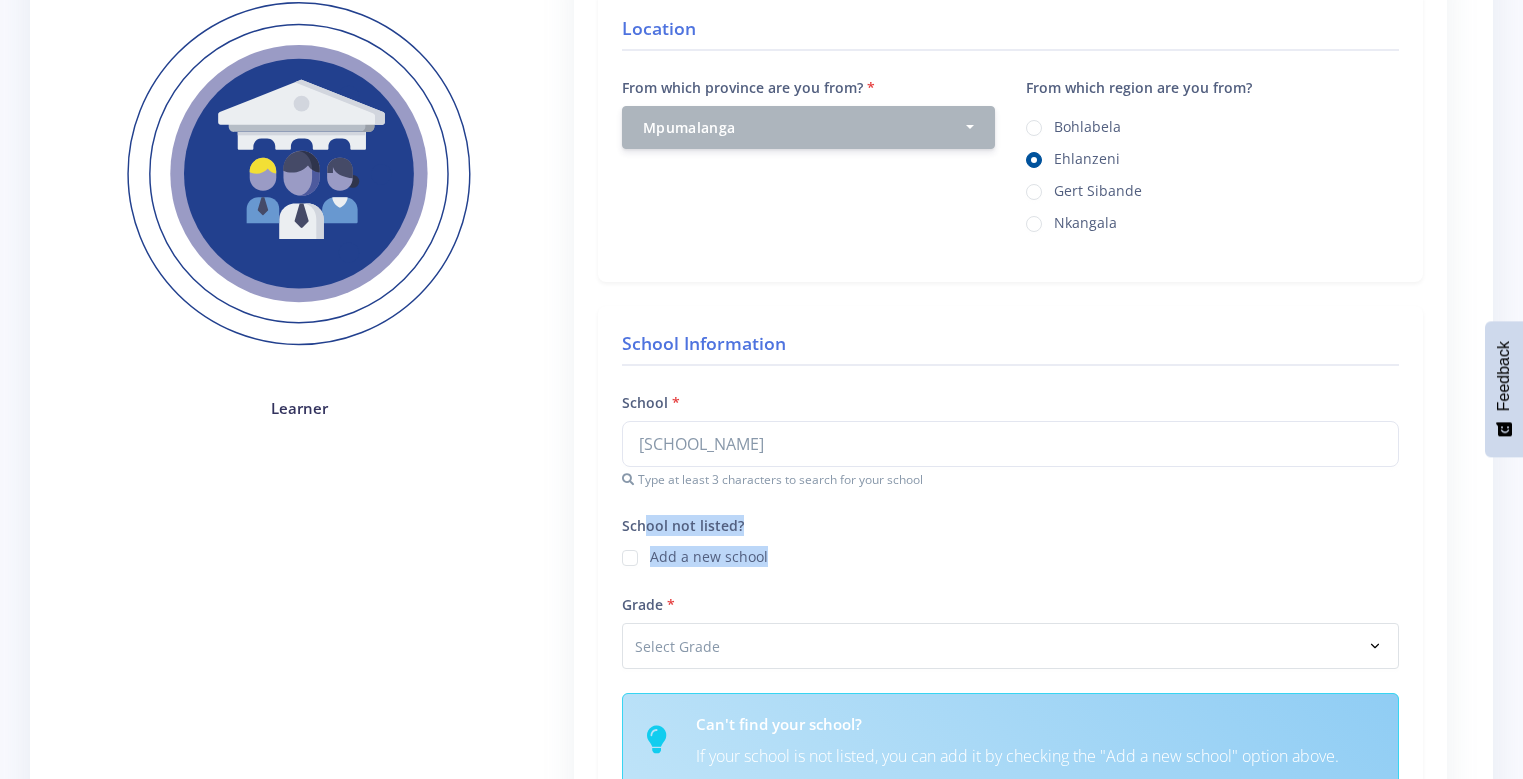 drag, startPoint x: 646, startPoint y: 527, endPoint x: 658, endPoint y: 573, distance: 47.539455 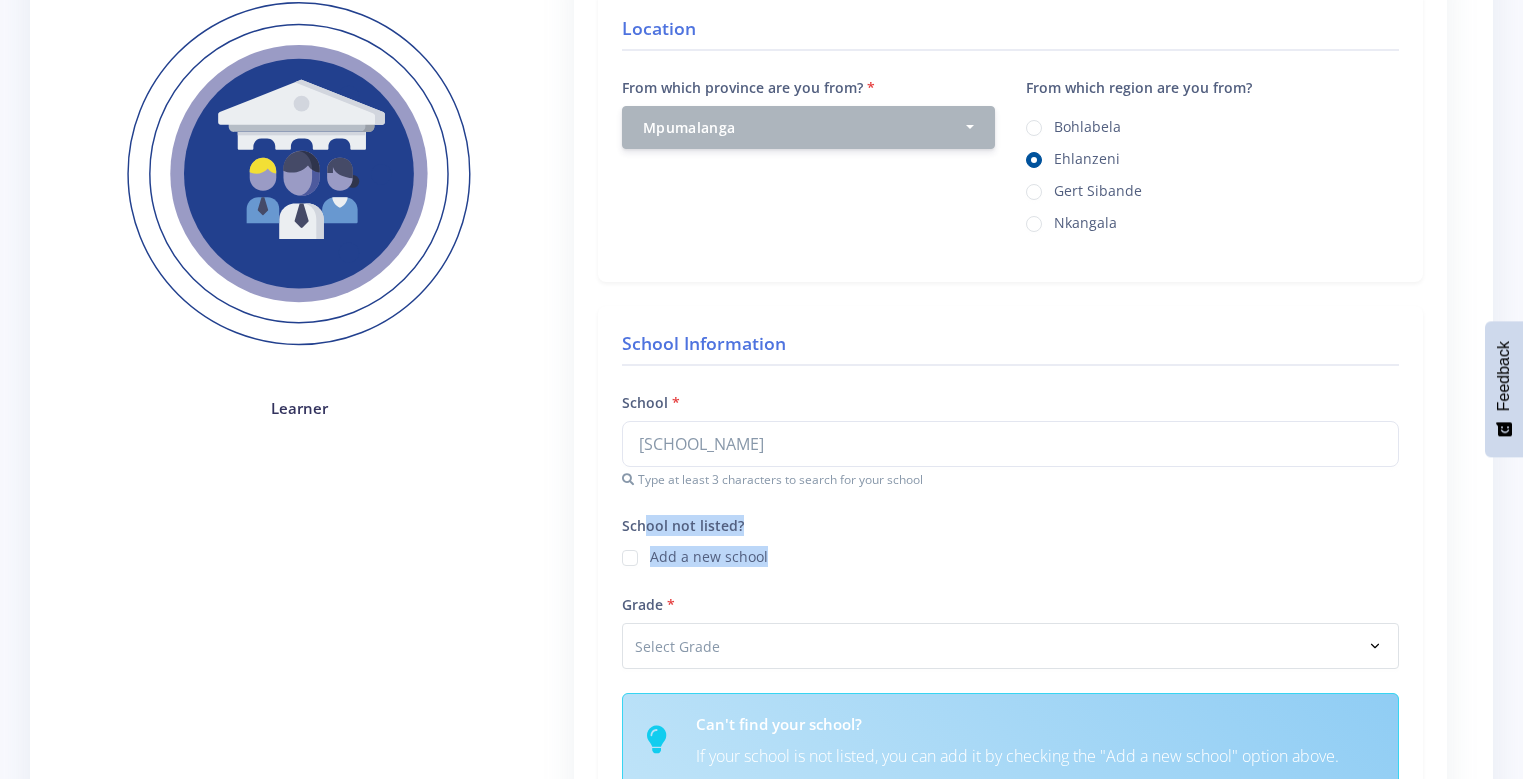 click on "Add a new school" at bounding box center [709, 554] 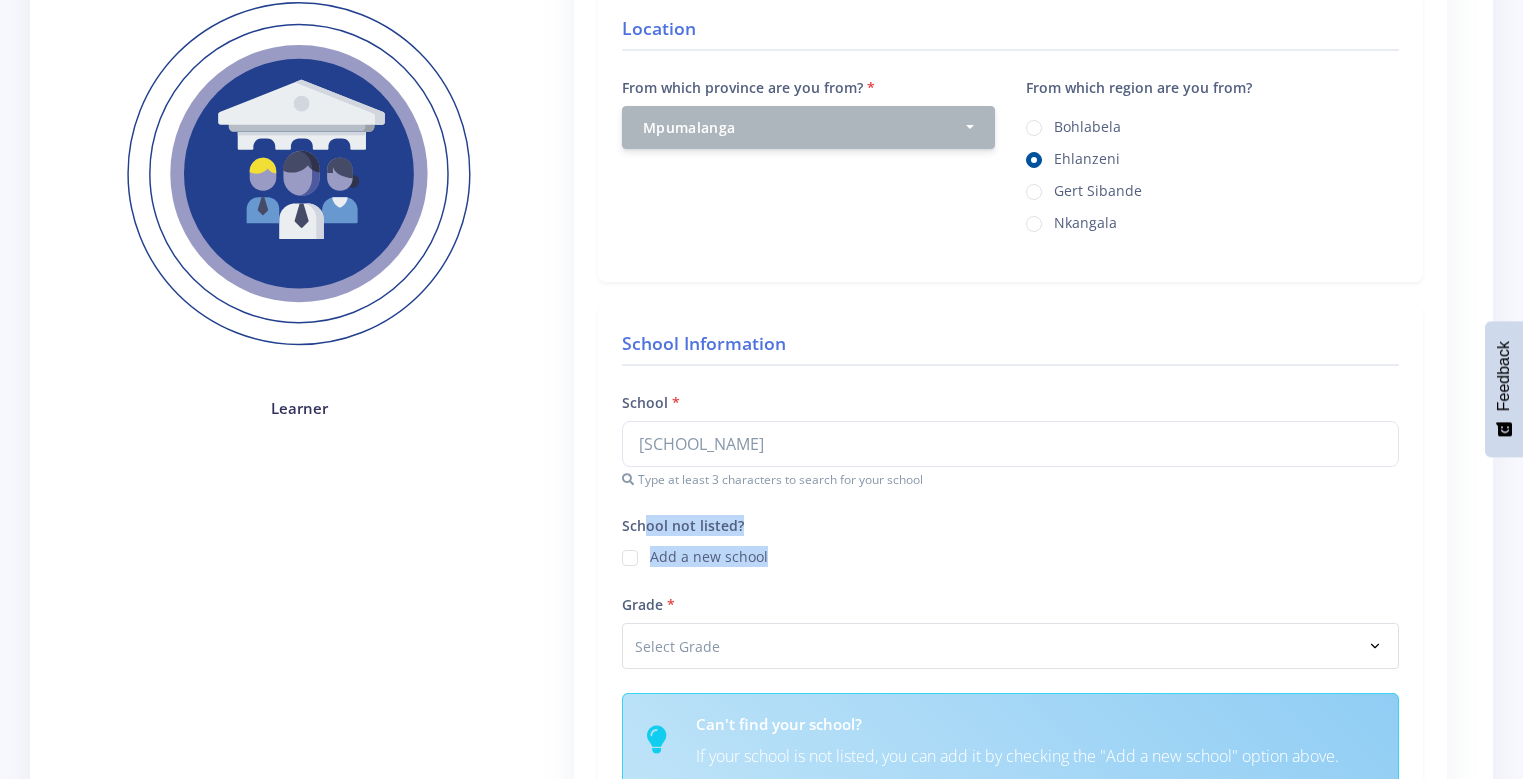 click on "School not listed?" at bounding box center [656, 550] 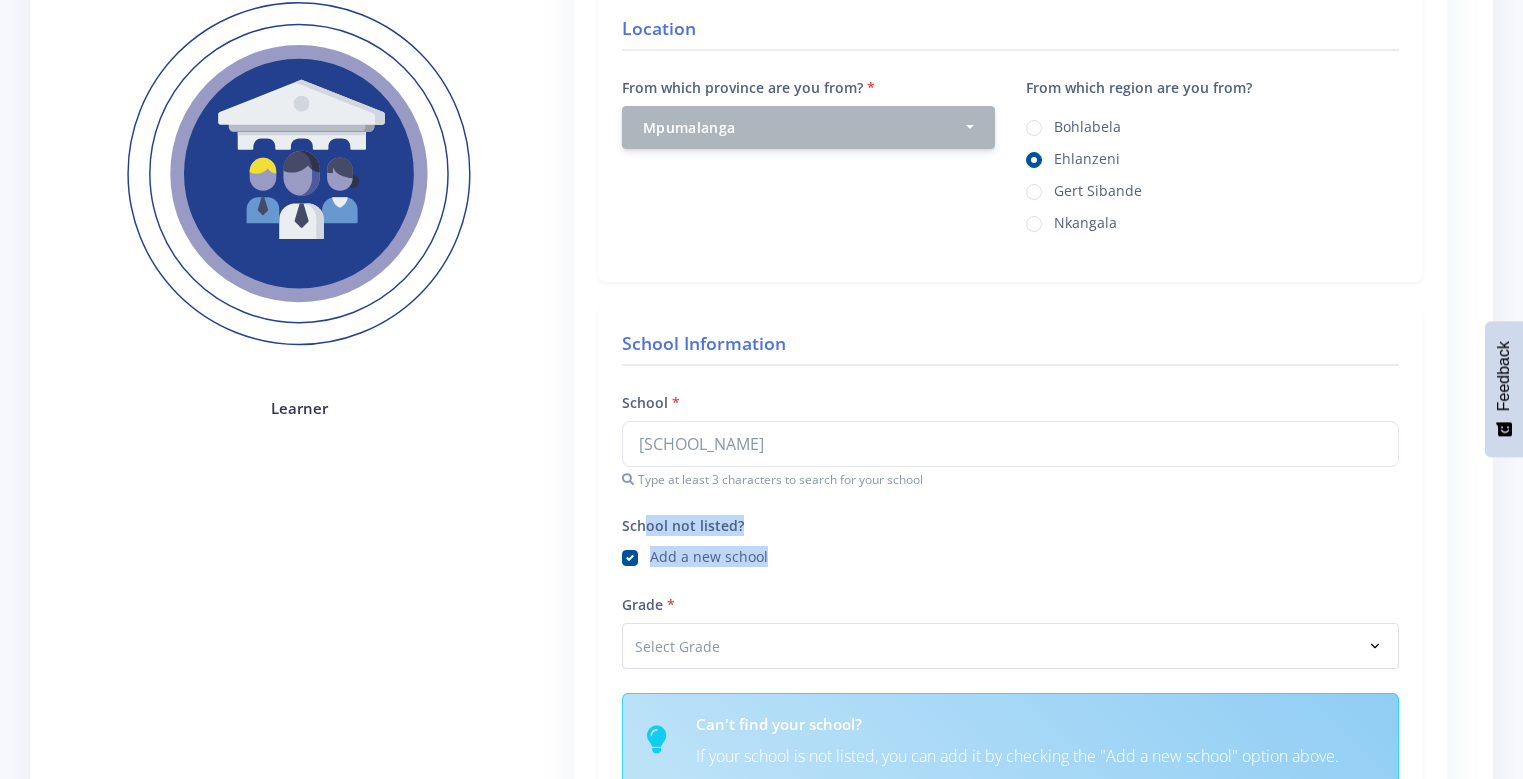 type 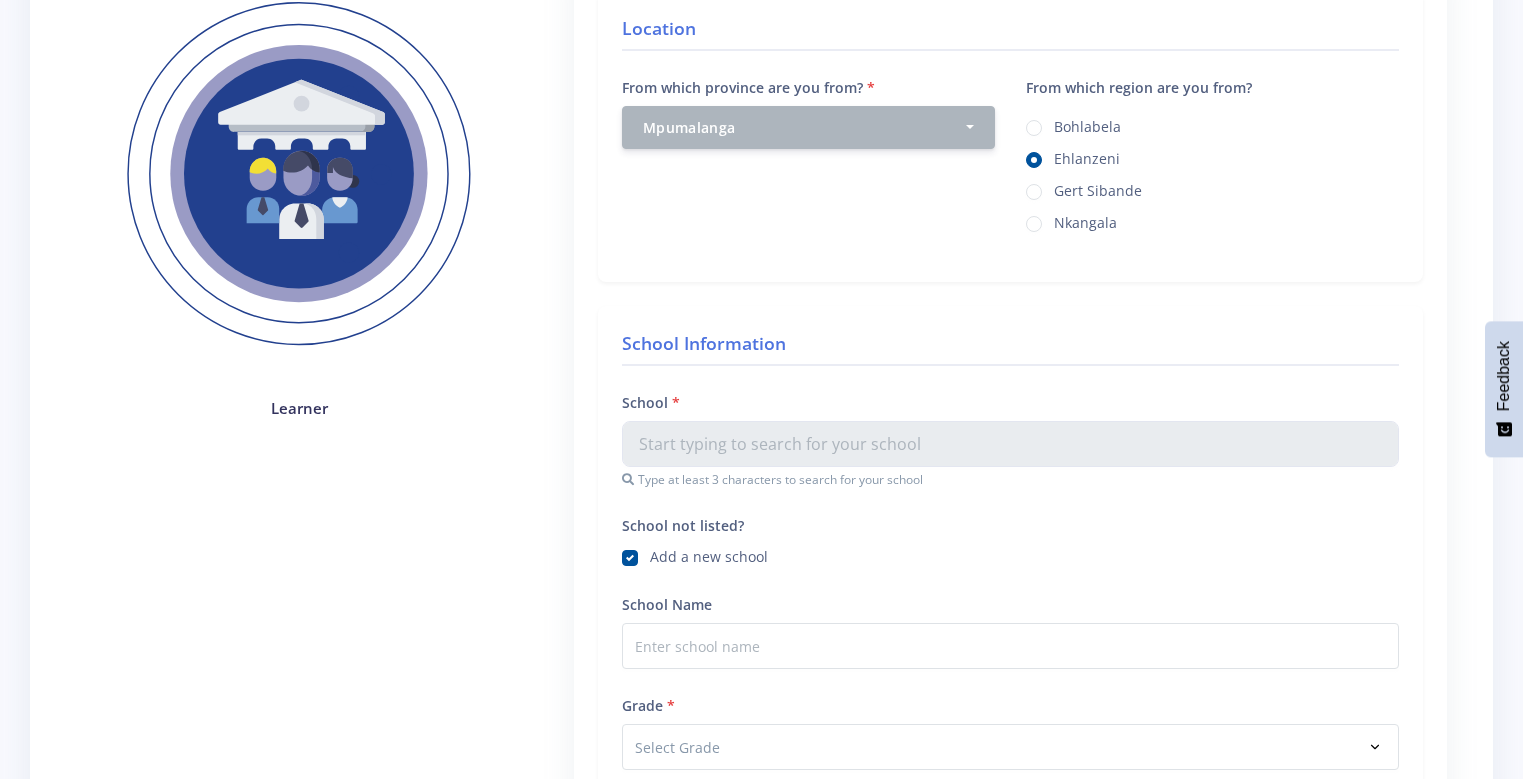 click on "Add a new school" at bounding box center [709, 554] 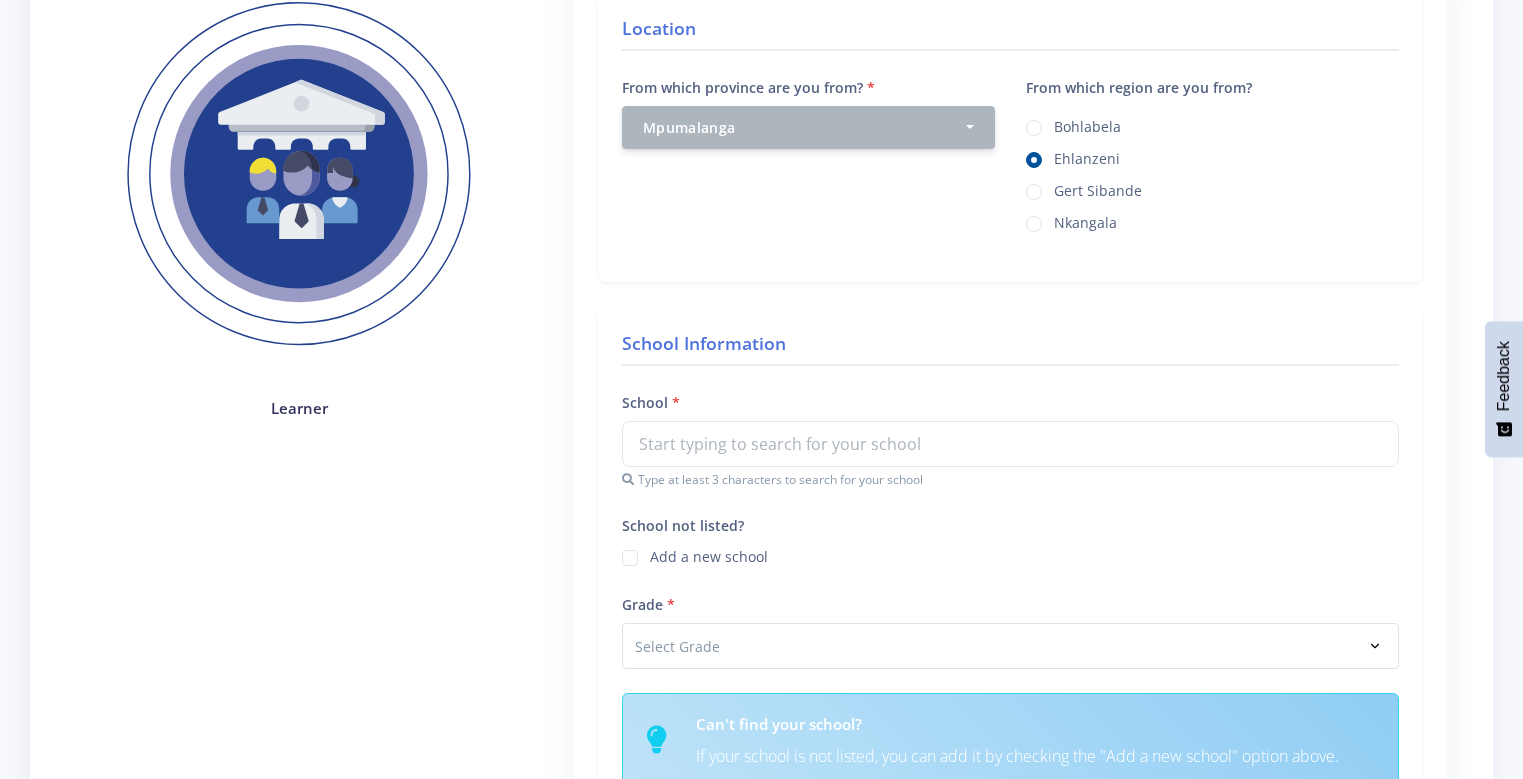click on "Add a new school" at bounding box center [709, 554] 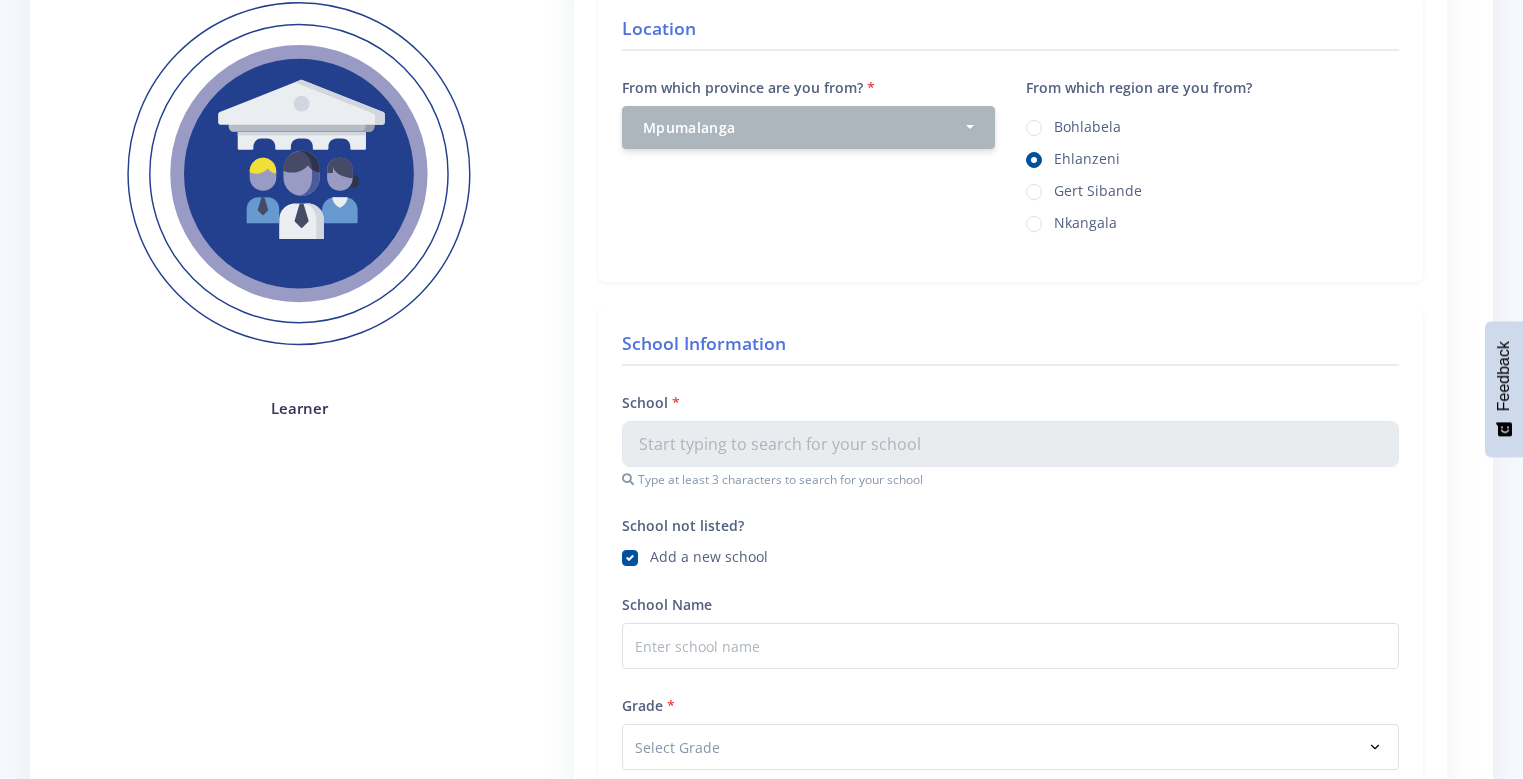 click on "Add a new school" at bounding box center [1010, 556] 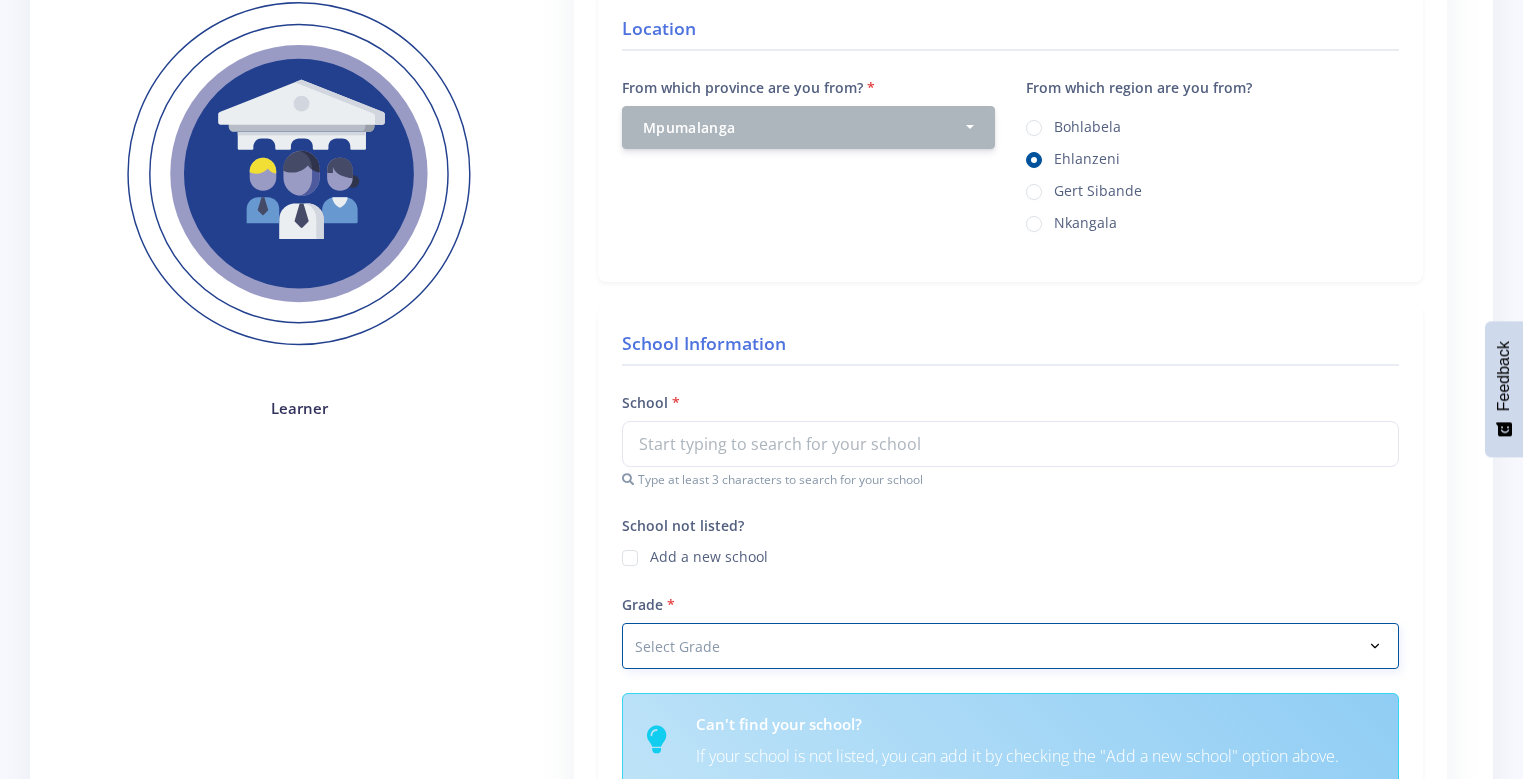 click on "Select Grade
Grade 4
Grade 5
Grade 6
Grade 7" at bounding box center [1010, 646] 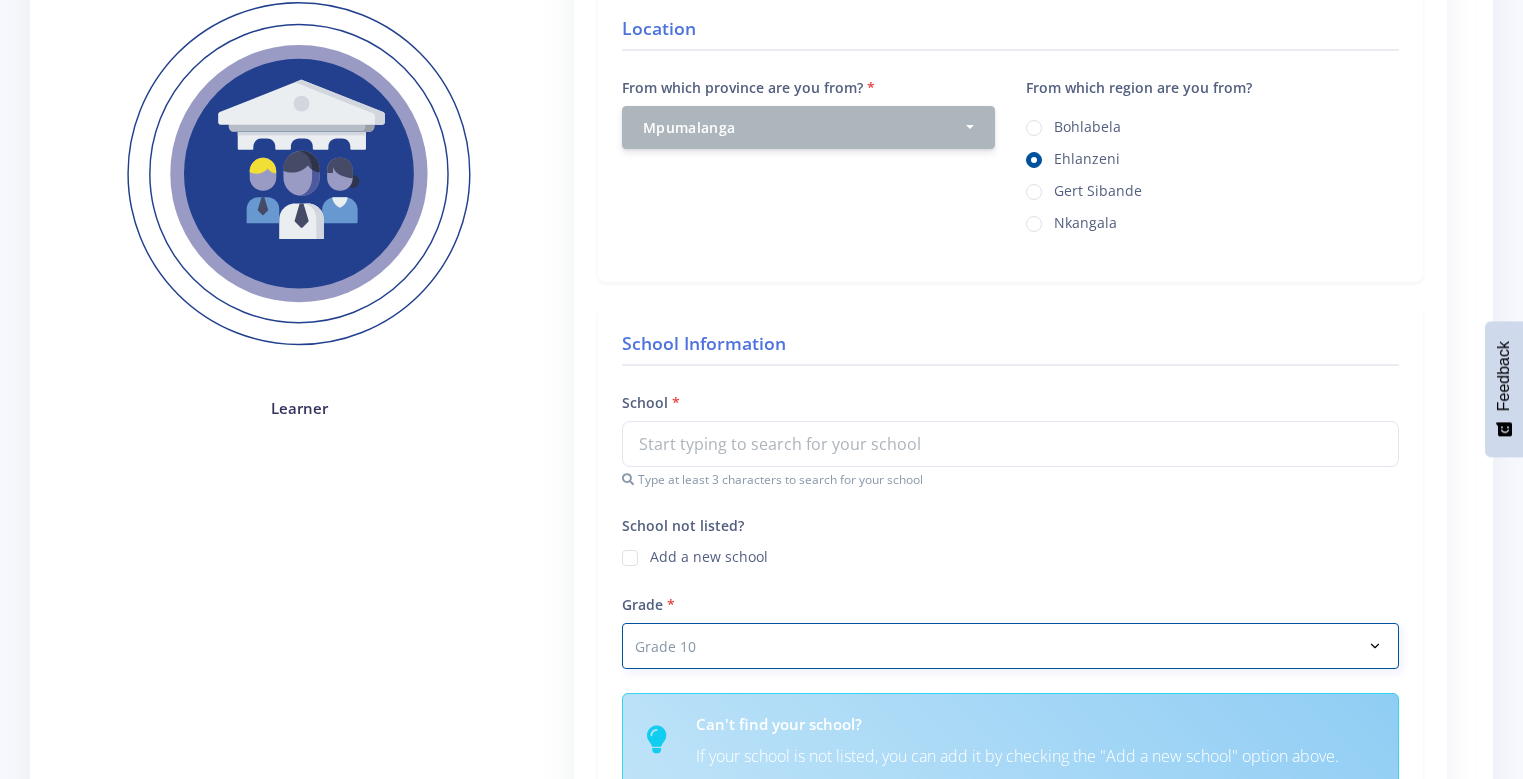 click on "Select Grade
Grade 4
Grade 5
Grade 6
Grade 7" at bounding box center [1010, 646] 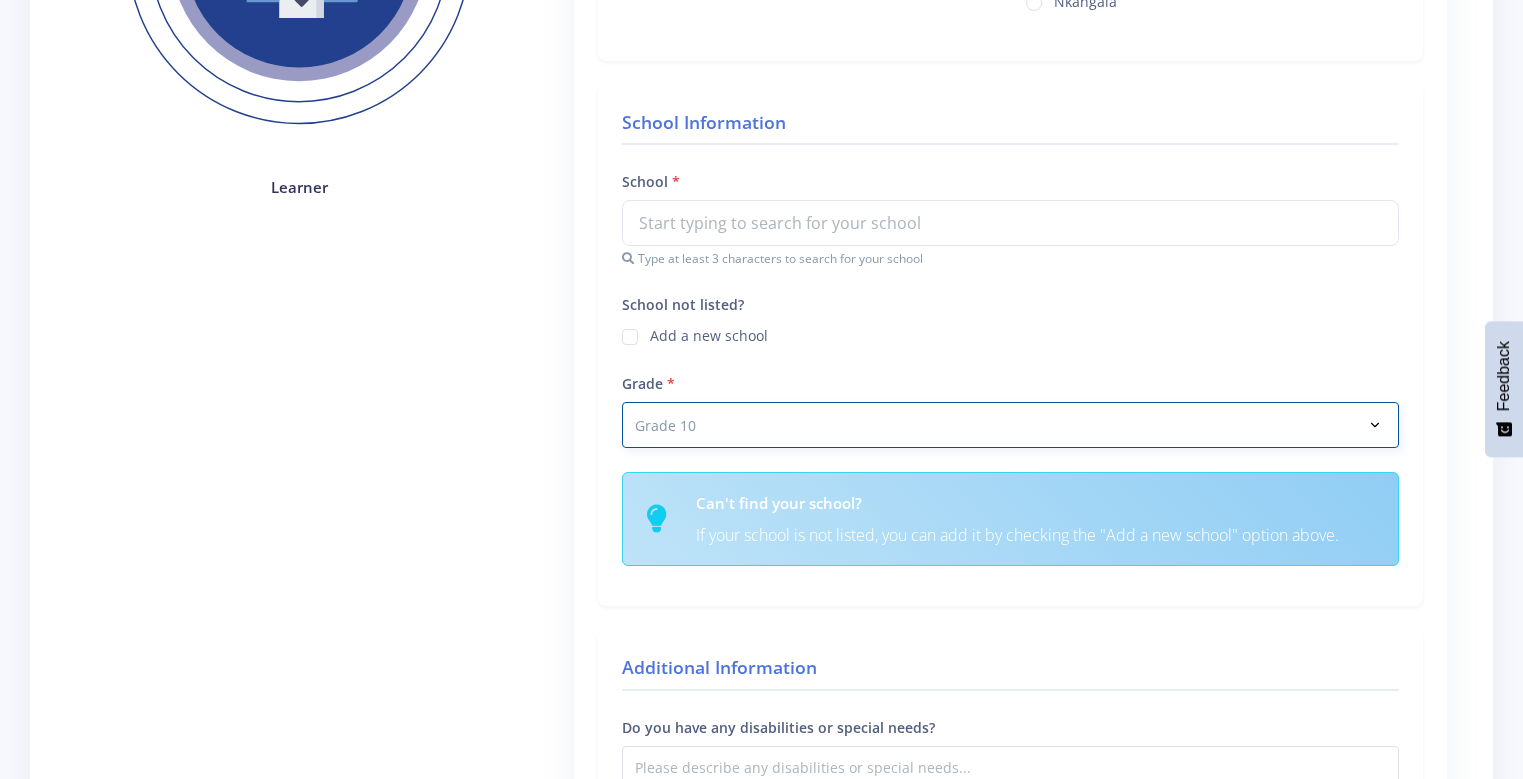 scroll, scrollTop: 500, scrollLeft: 0, axis: vertical 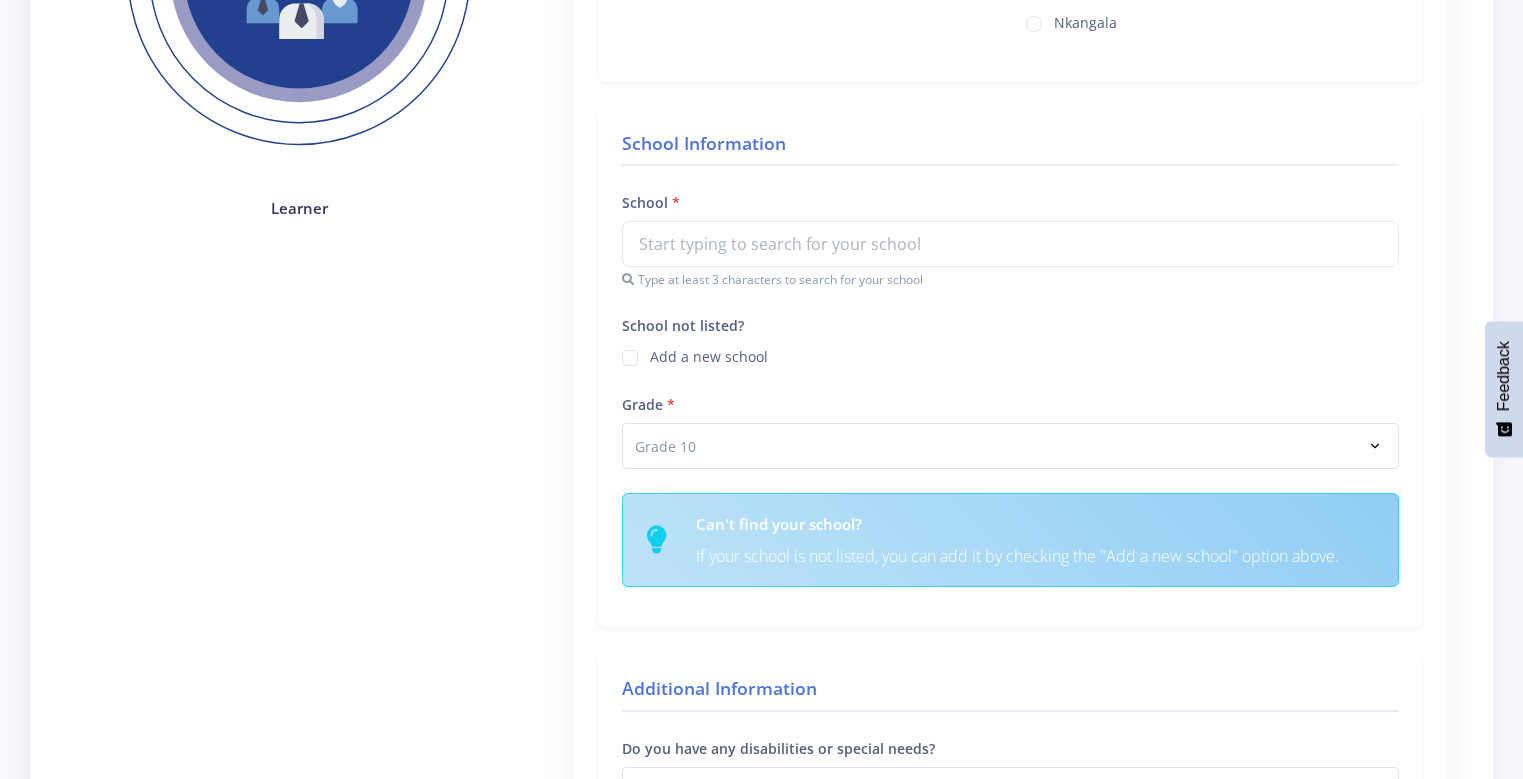 click on "Add a new school" at bounding box center [709, 354] 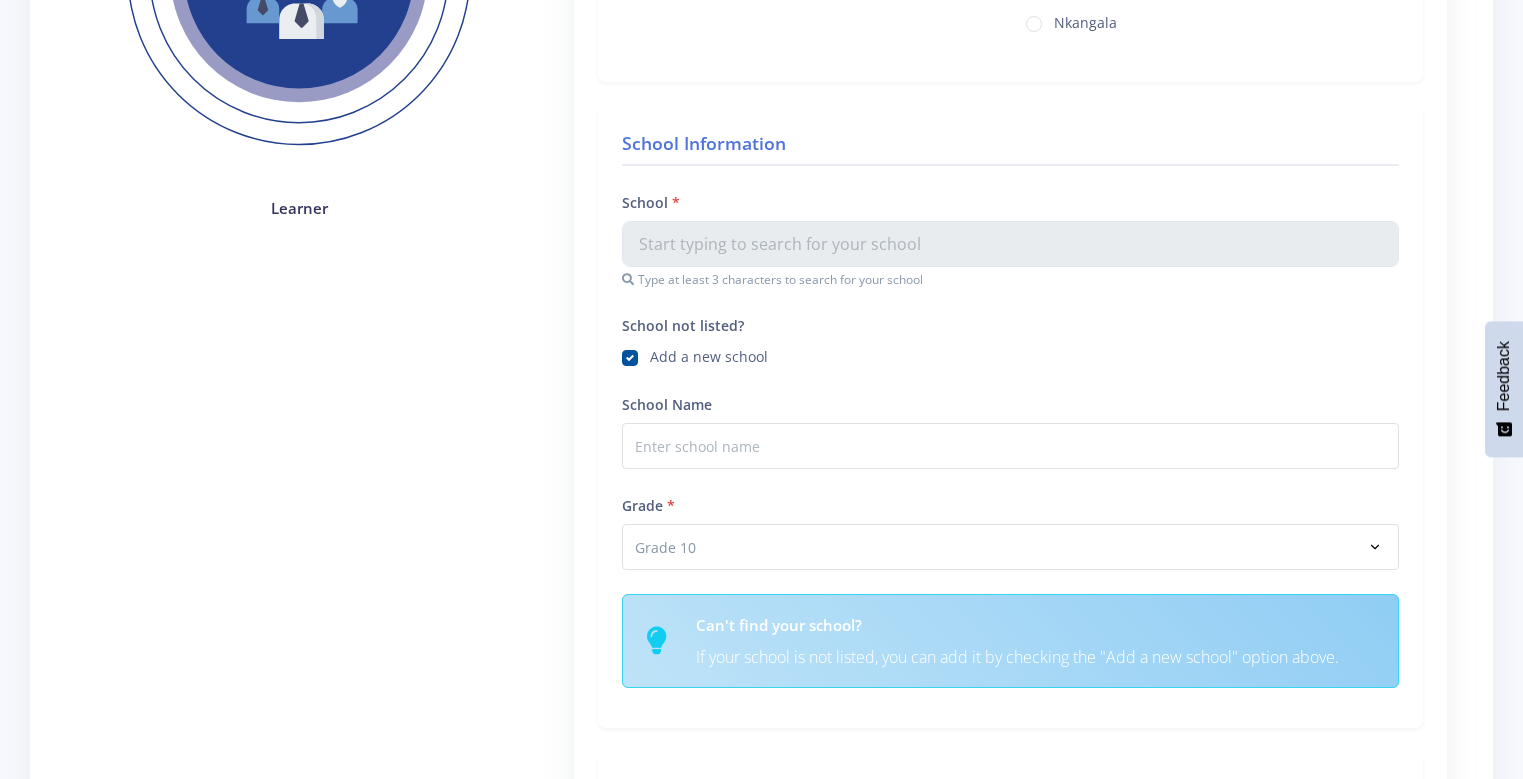drag, startPoint x: 654, startPoint y: 351, endPoint x: 643, endPoint y: 365, distance: 17.804493 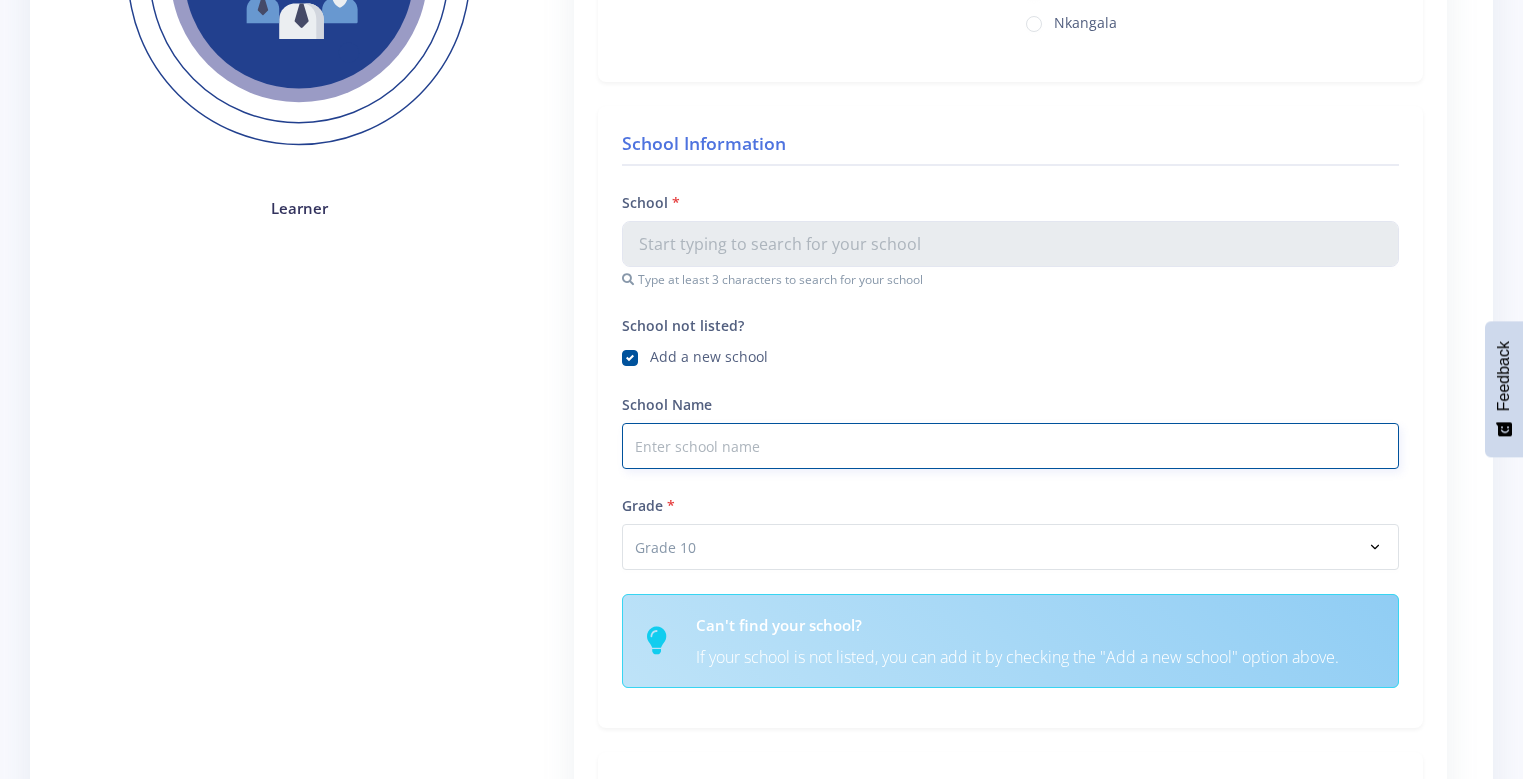 click on "School Name" at bounding box center [1010, 446] 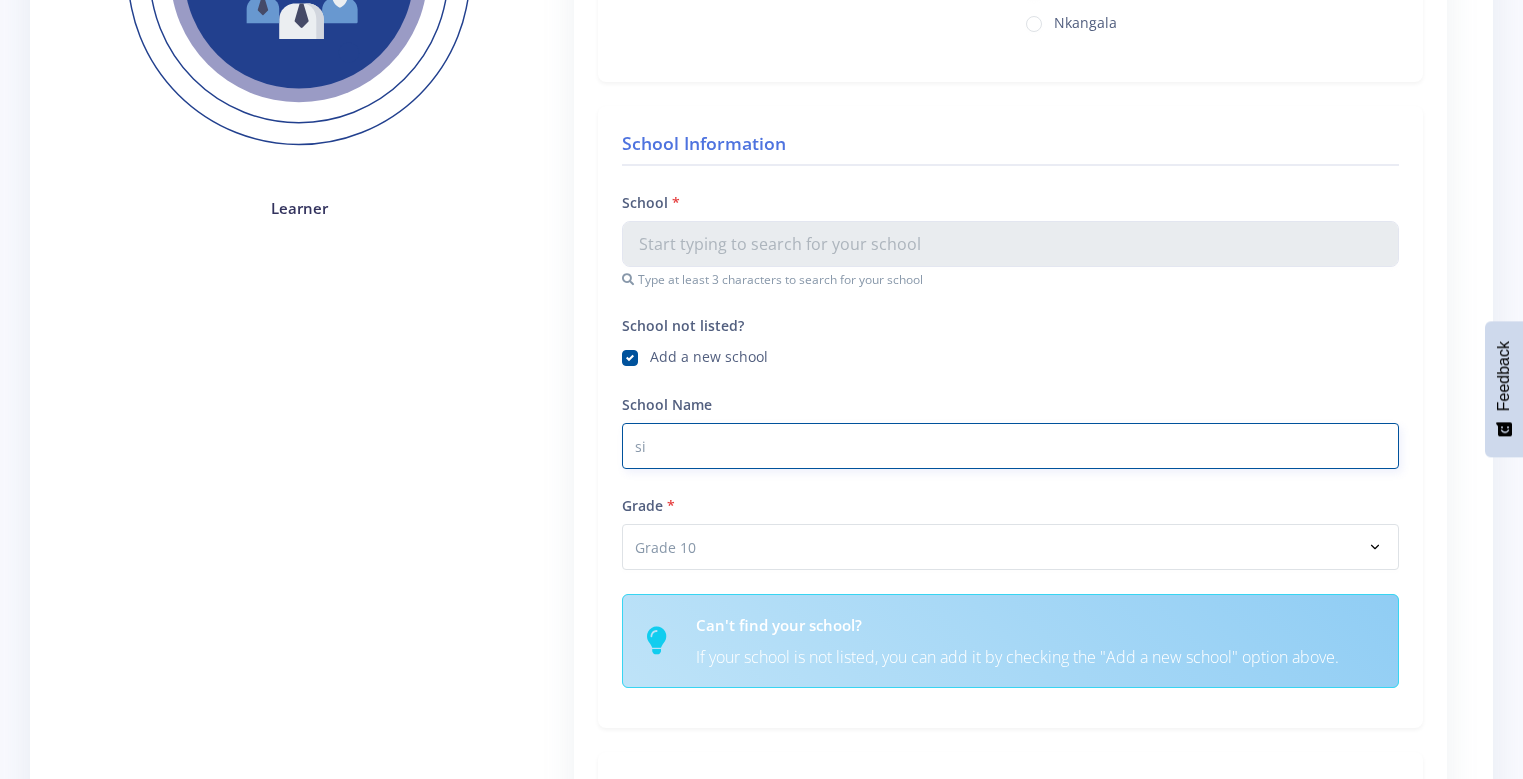 type on "s" 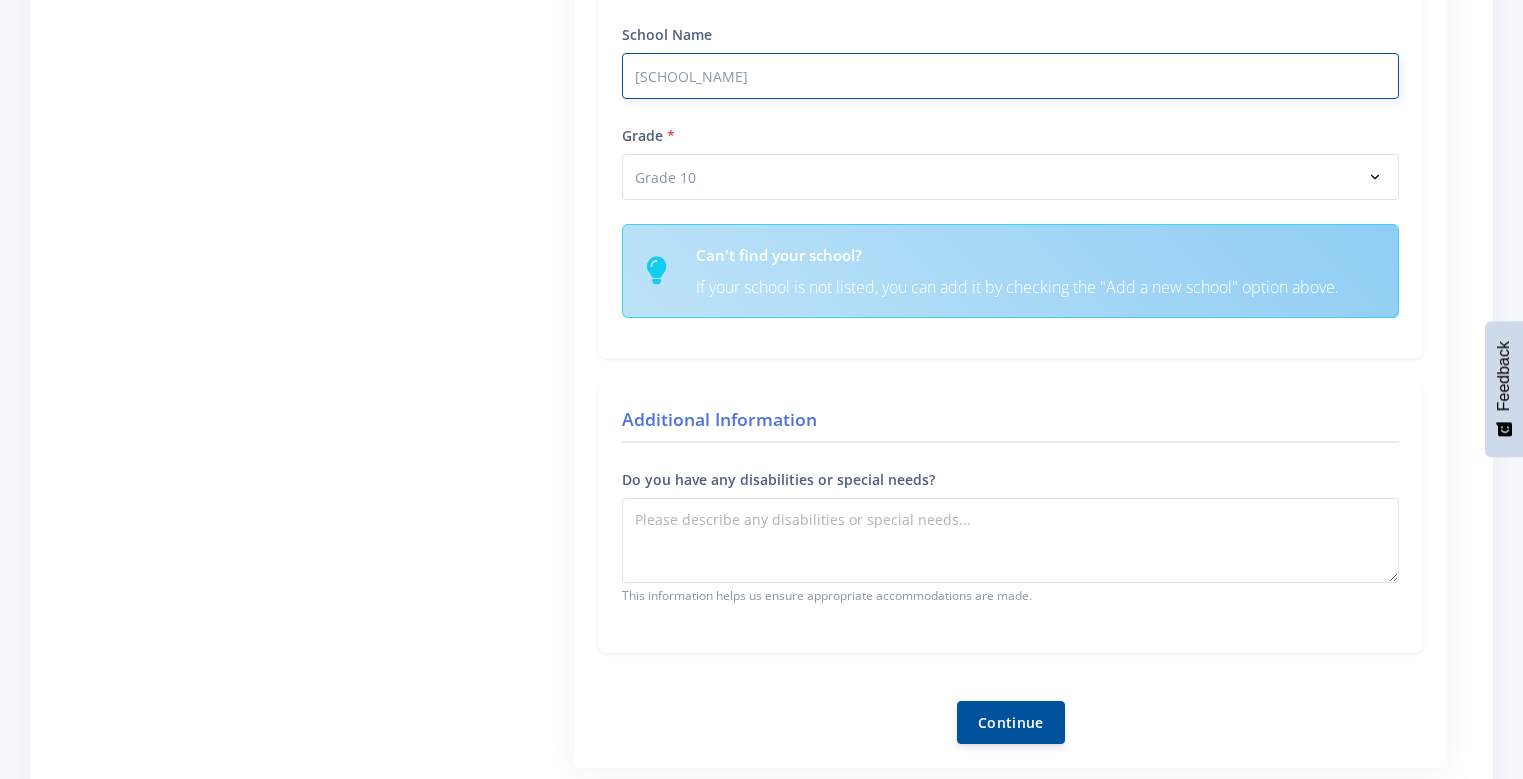 scroll, scrollTop: 900, scrollLeft: 0, axis: vertical 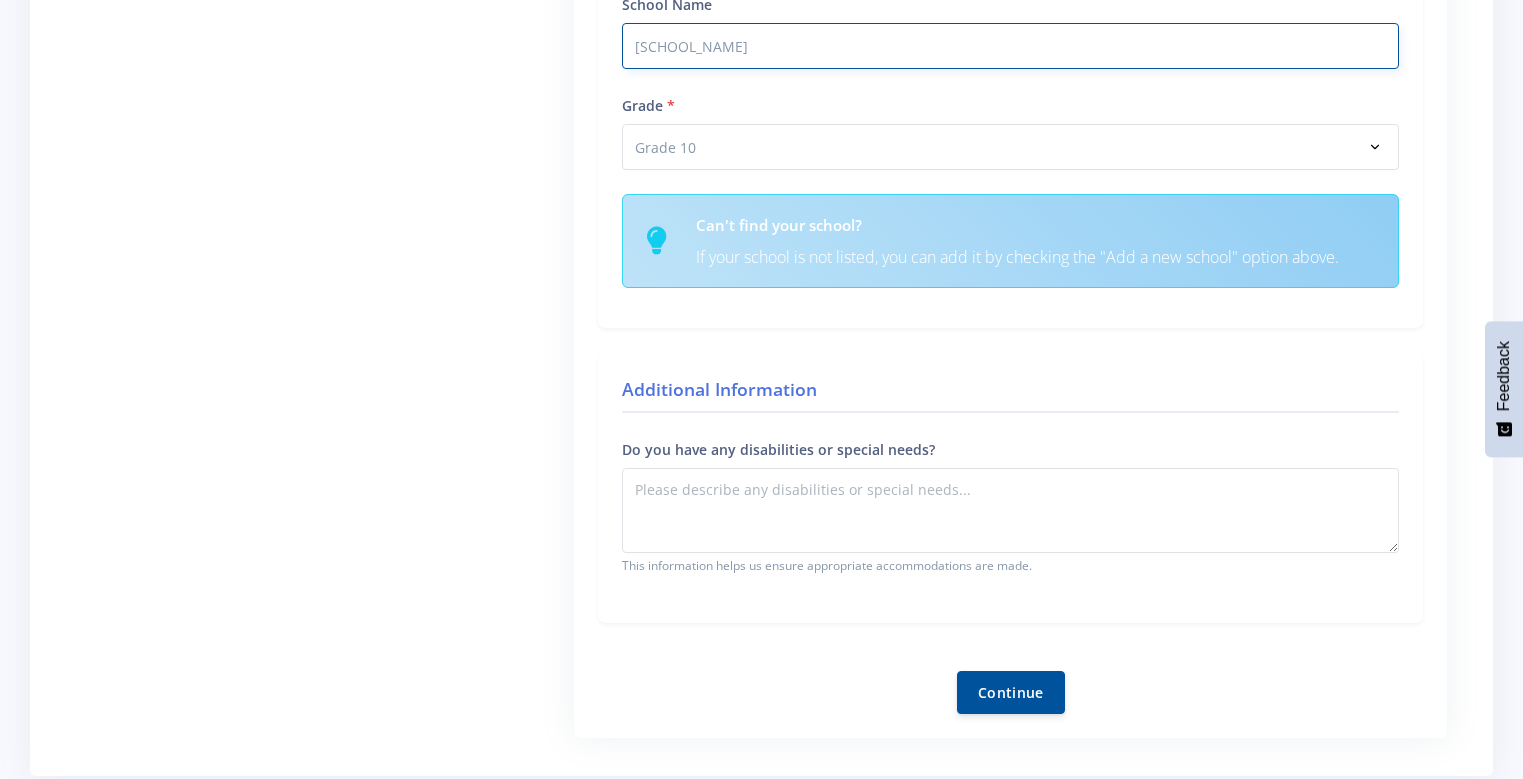 type on "kwamhola primary school" 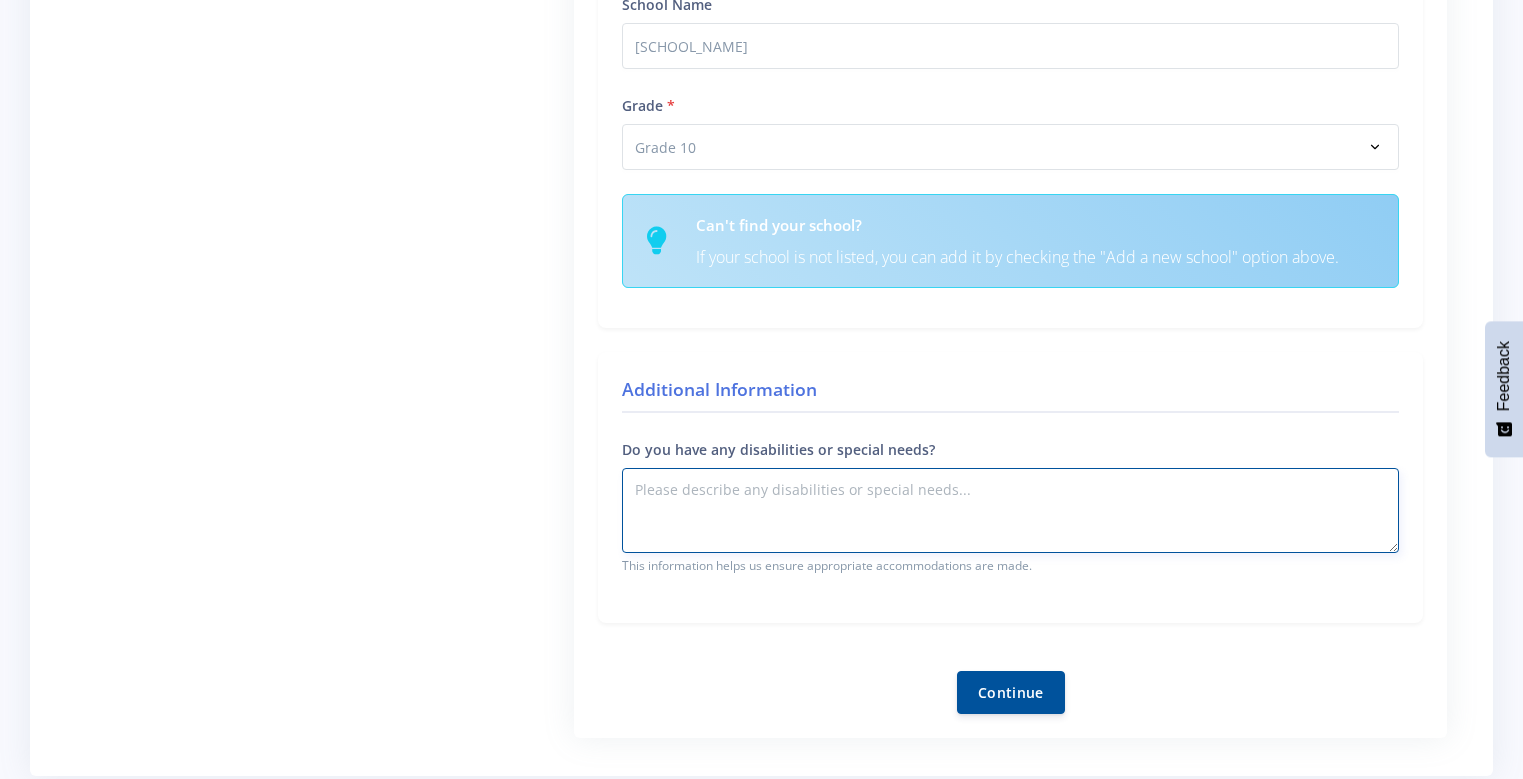 click on "Do you have any disabilities or special needs?" at bounding box center [1010, 510] 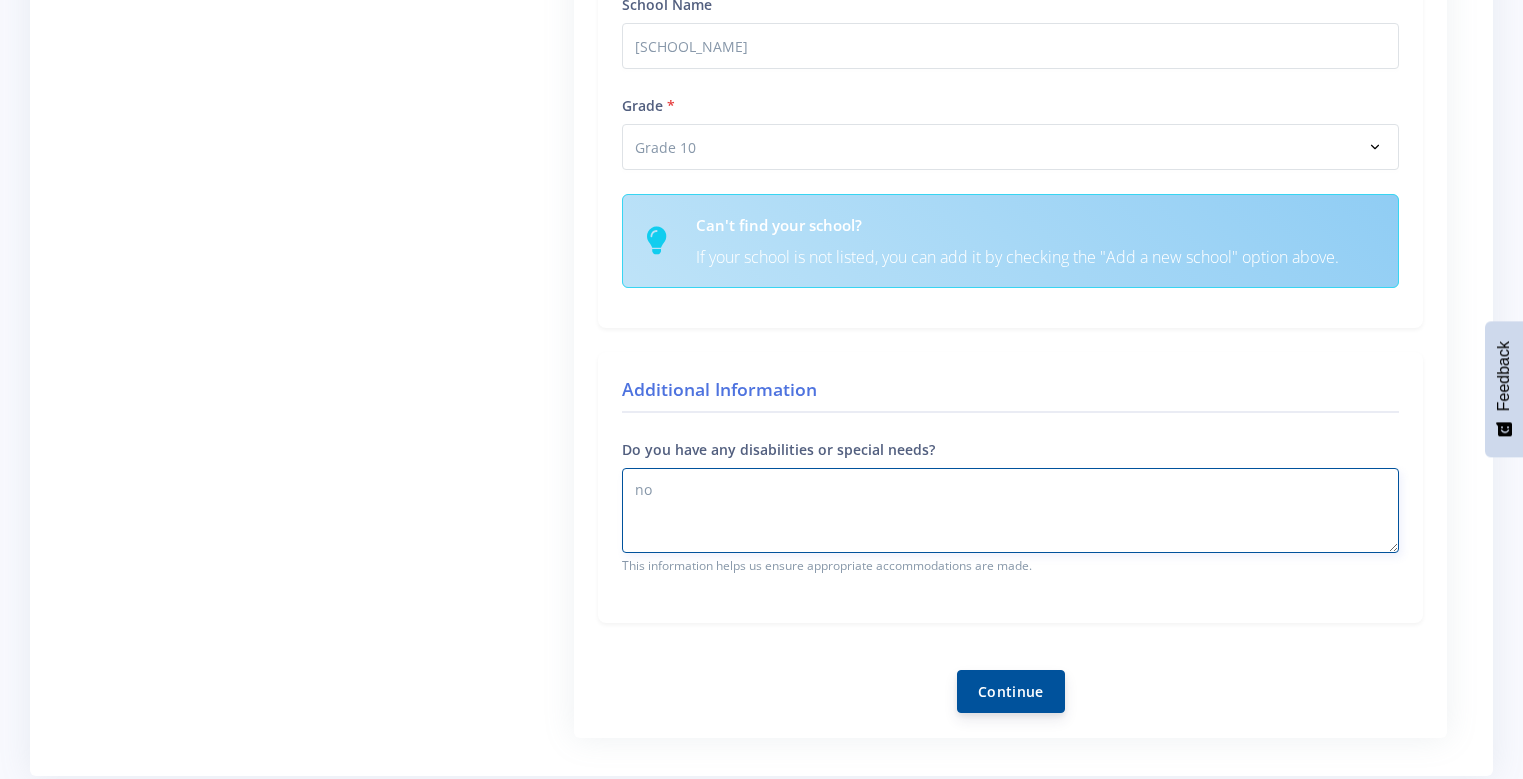 type on "no" 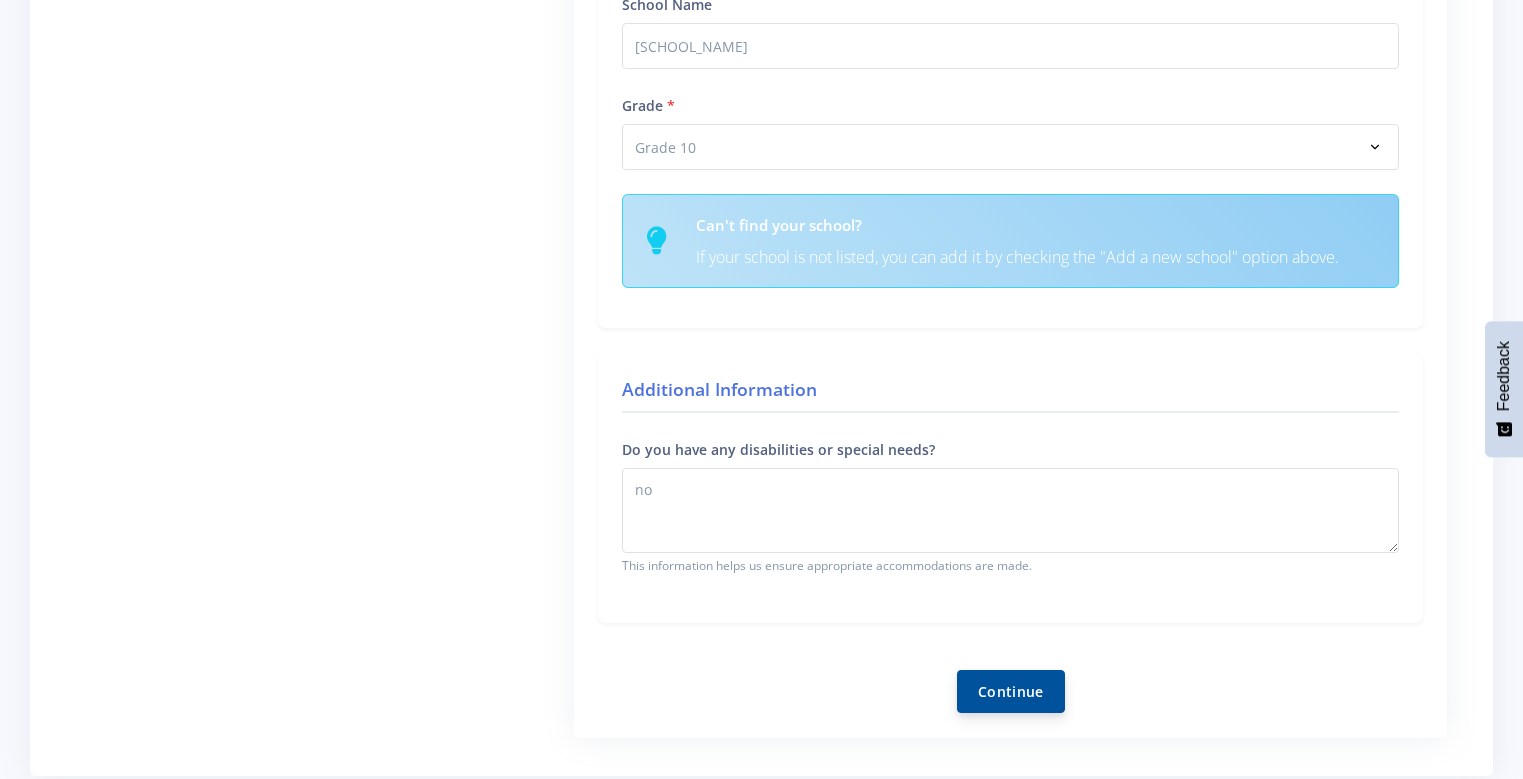 click on "Continue" at bounding box center [1011, 691] 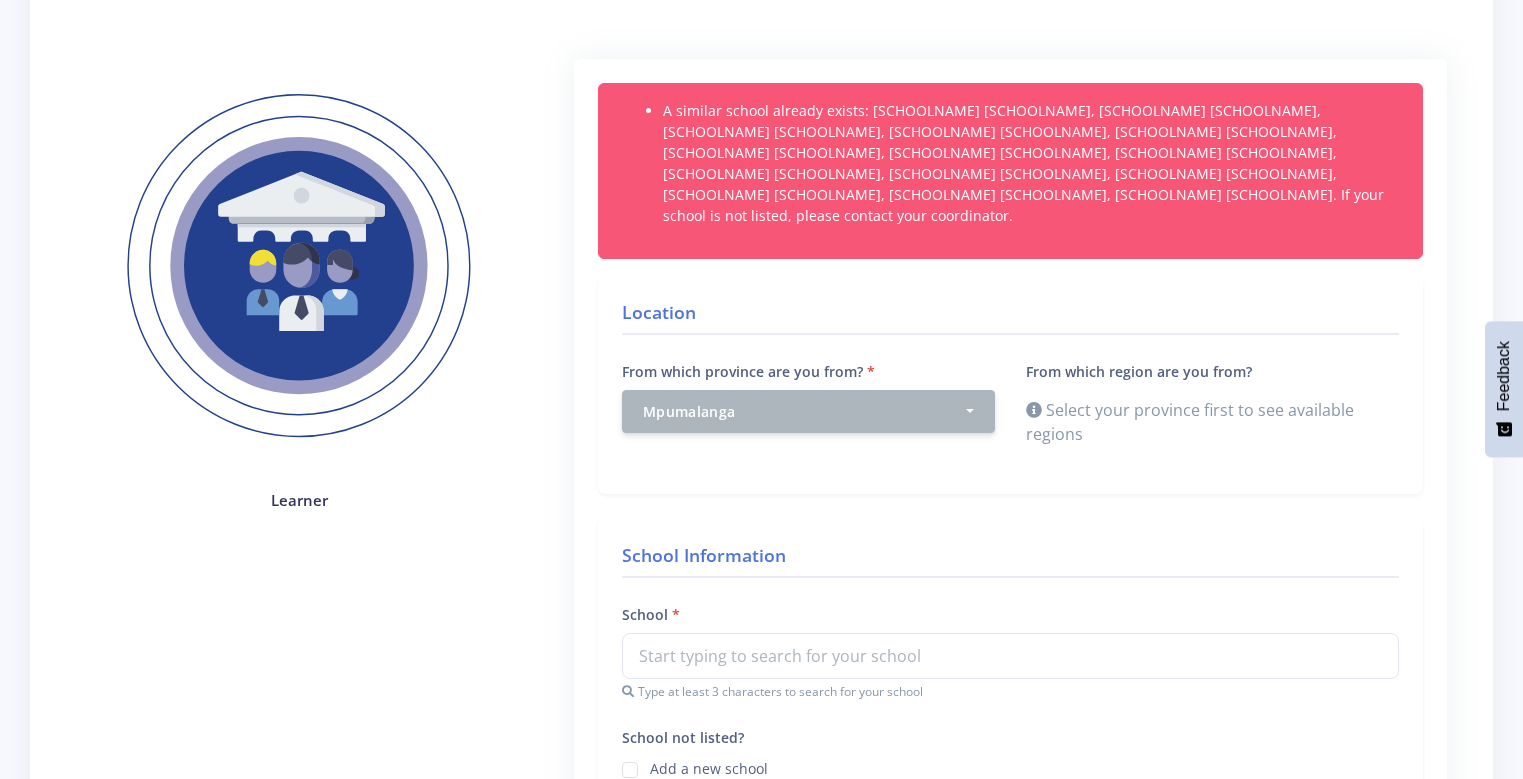 scroll, scrollTop: 200, scrollLeft: 0, axis: vertical 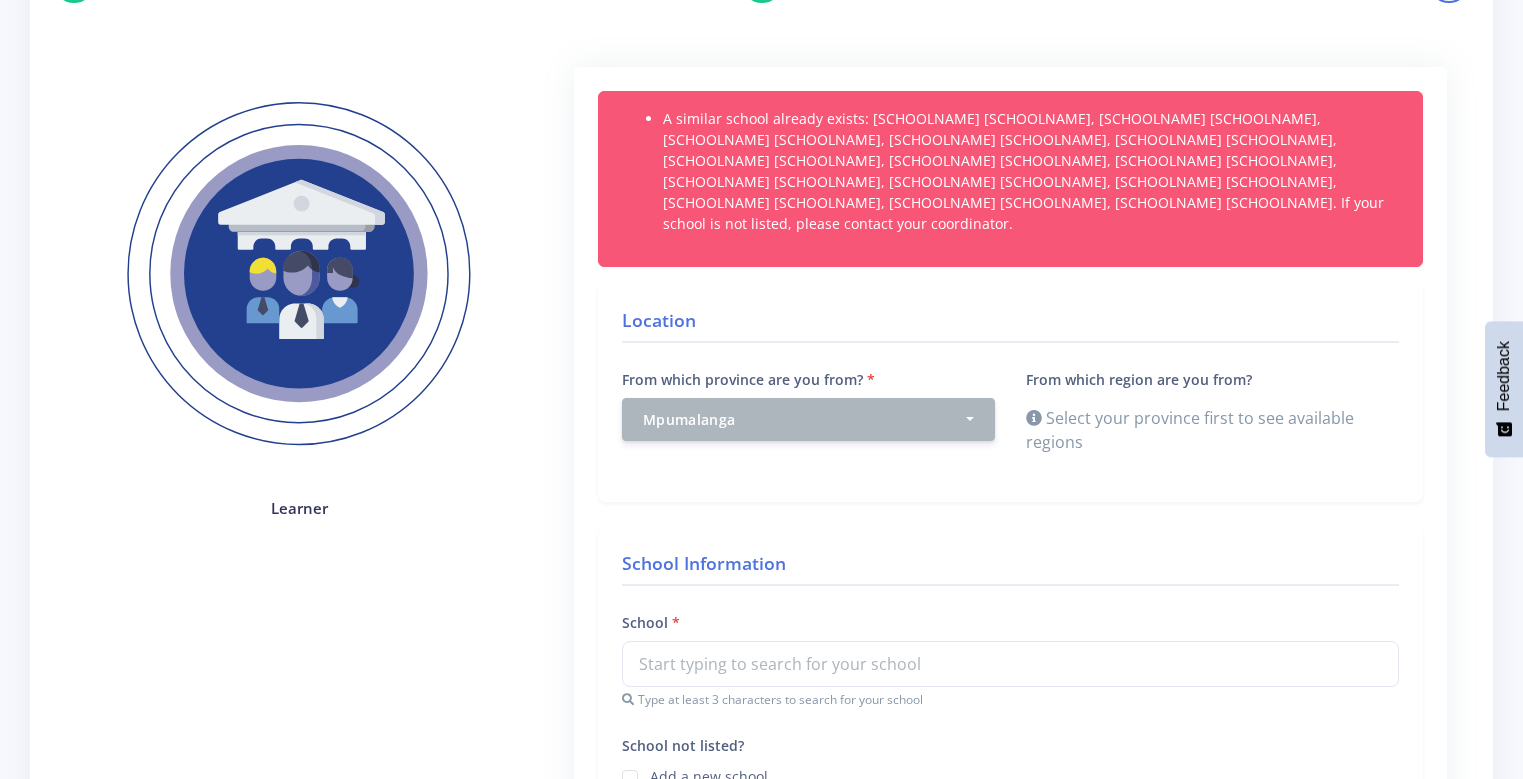 click on "A similar school already exists: Kwa-Mboma Primary School, Kwamdolo Primary School, Kwamiya Primary School, Kwampofu Primary School, Kwamqobela Primary School, Kwamshaya Primary School, Kwamtholo Primary School, Kwamyeza Primary School, Kwaphuza Primary School, Kwasola Primary School, Kwashodi Primary School, Kwanala Primary School, Mhola Primary School, Mhola Primary School. If your school is not listed, please contact your coordinator." at bounding box center (1030, 171) 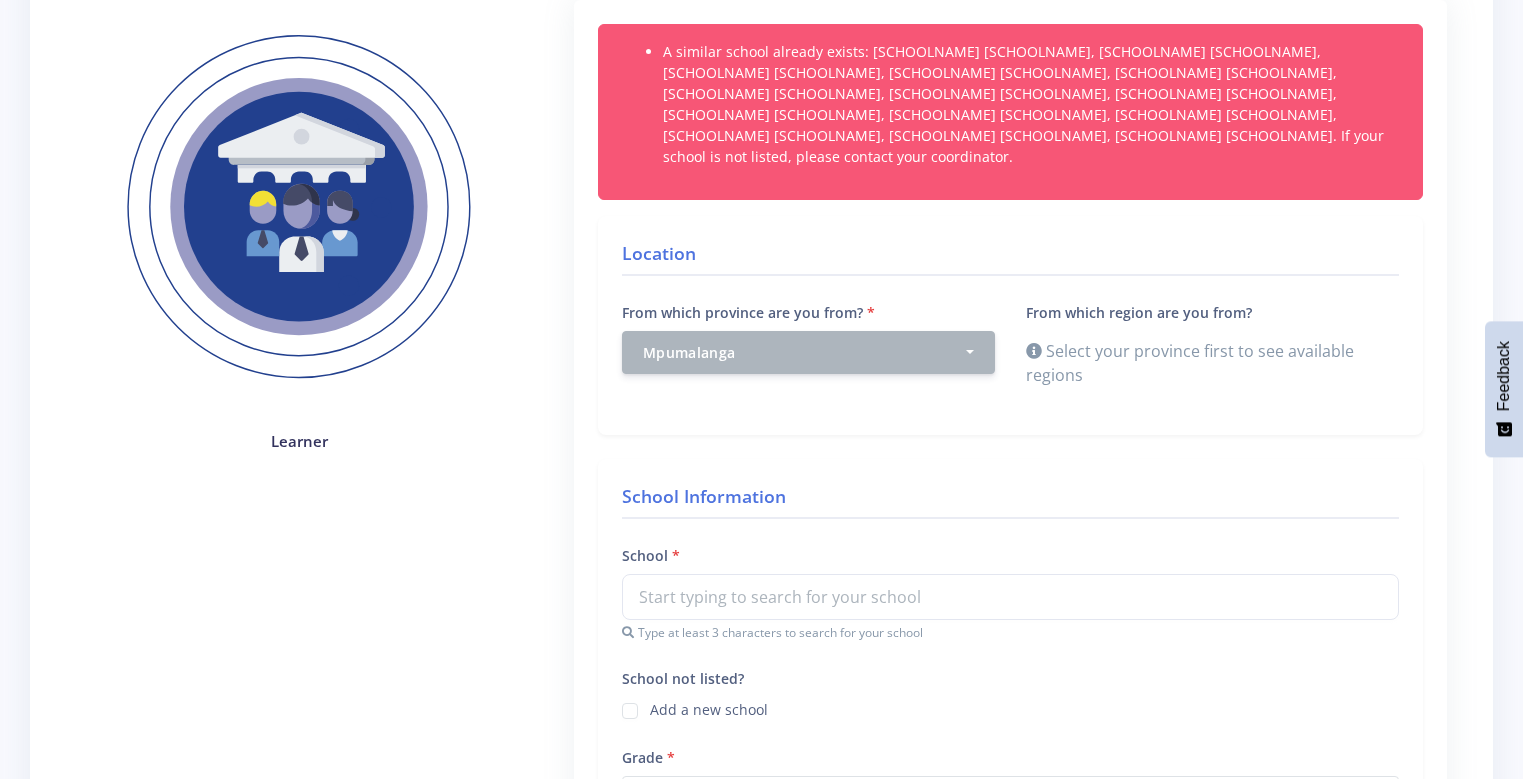 scroll, scrollTop: 300, scrollLeft: 0, axis: vertical 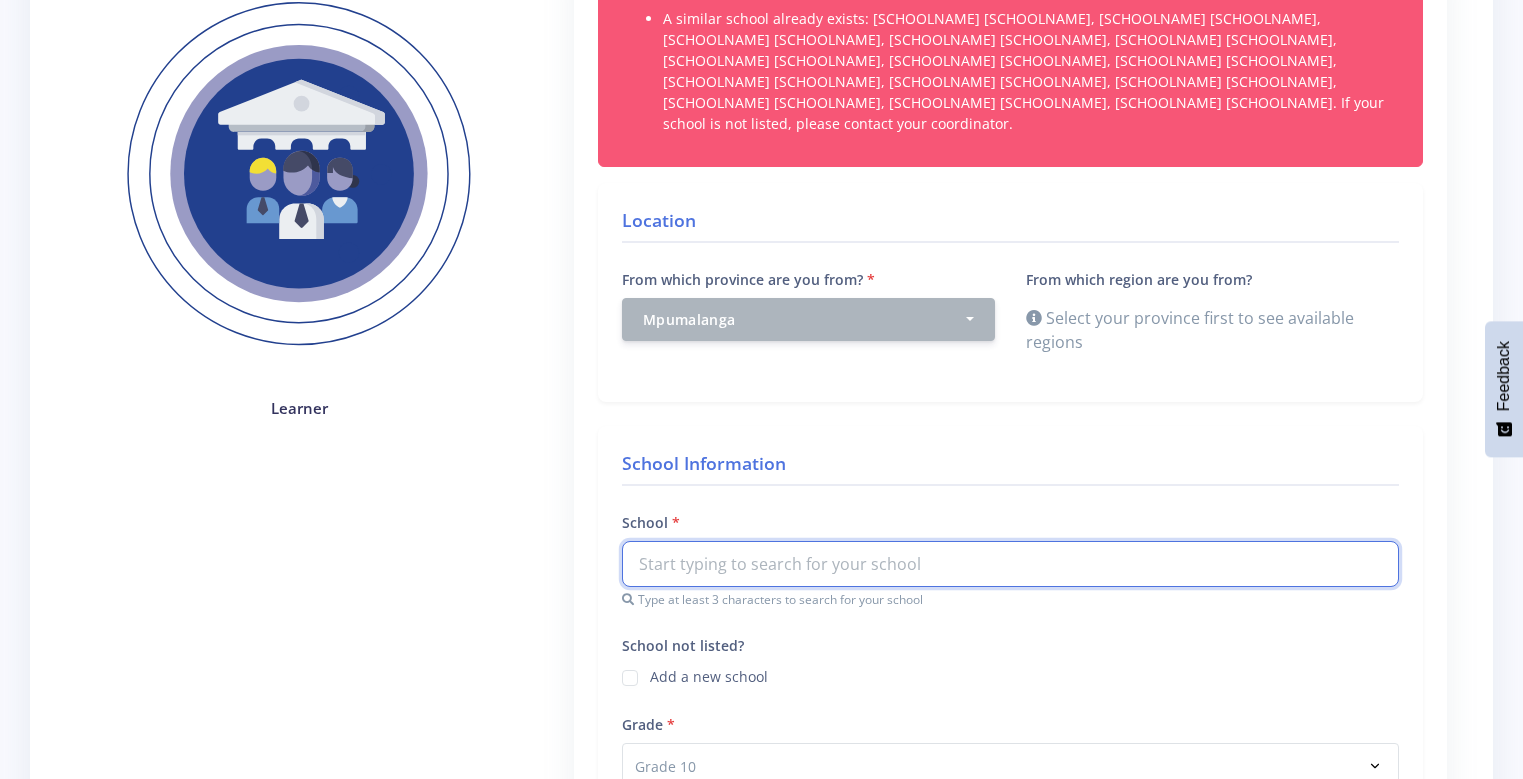 click at bounding box center [1010, 564] 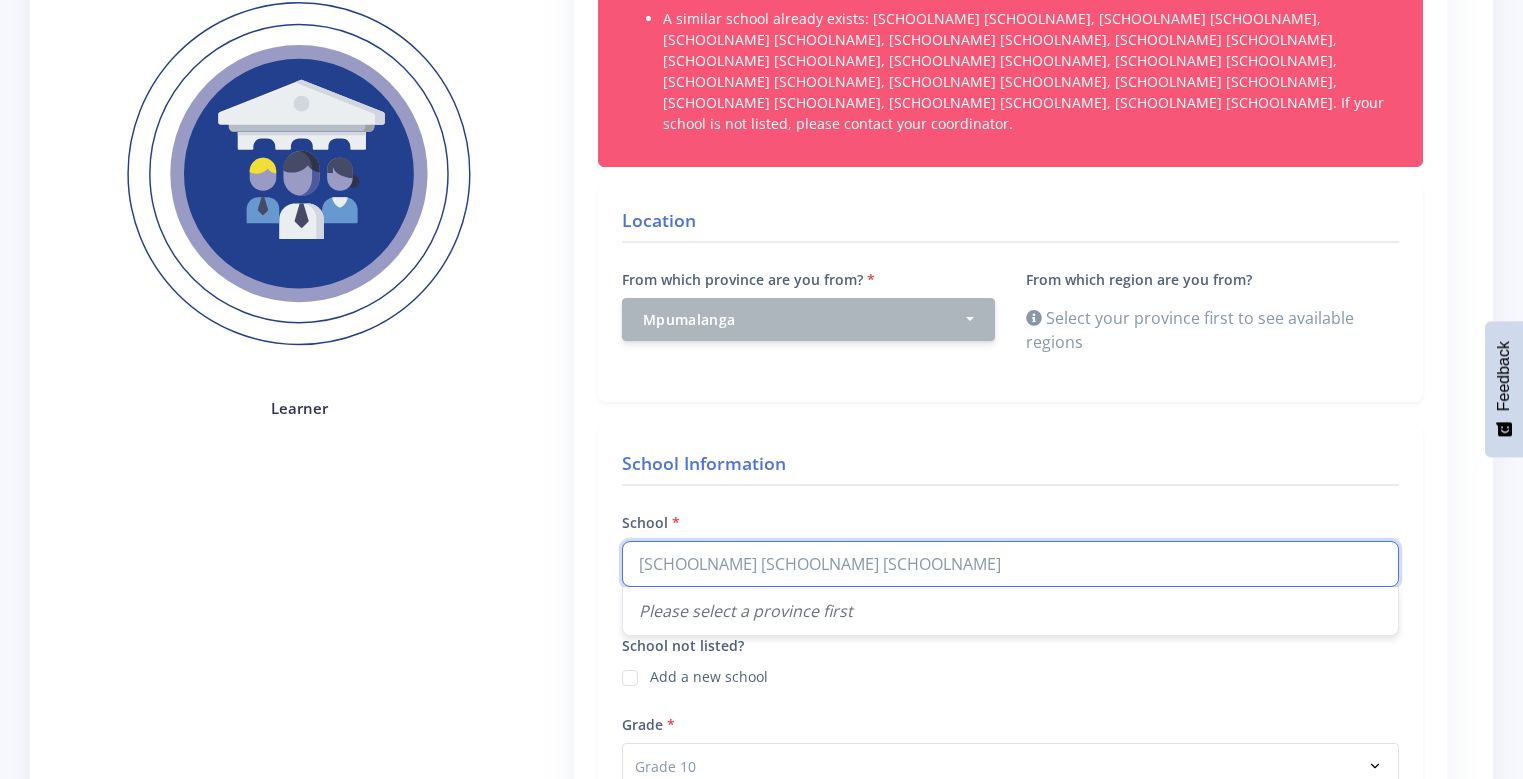type on "ngwane secondary school" 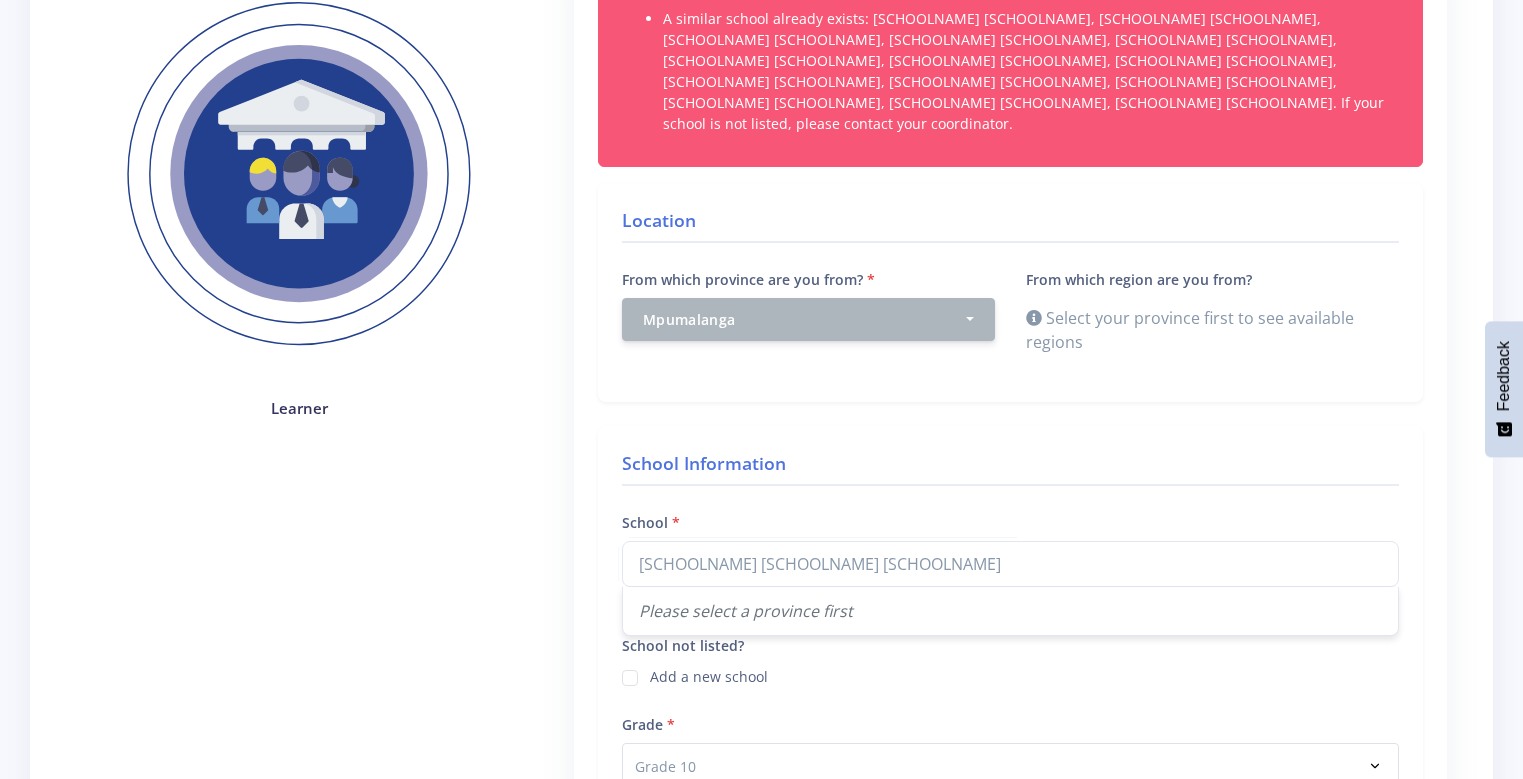 click on "Add a new school" at bounding box center [709, 674] 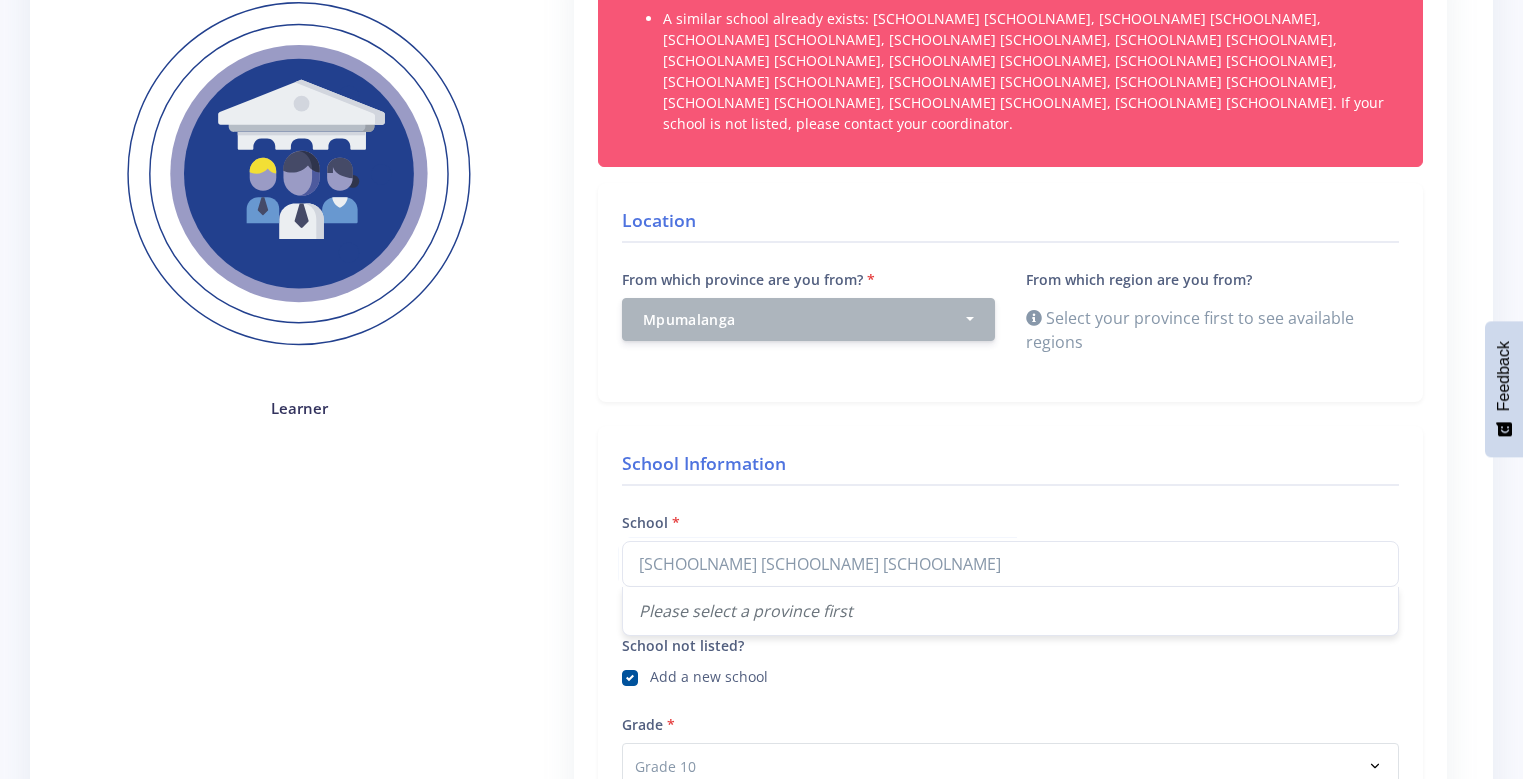 type 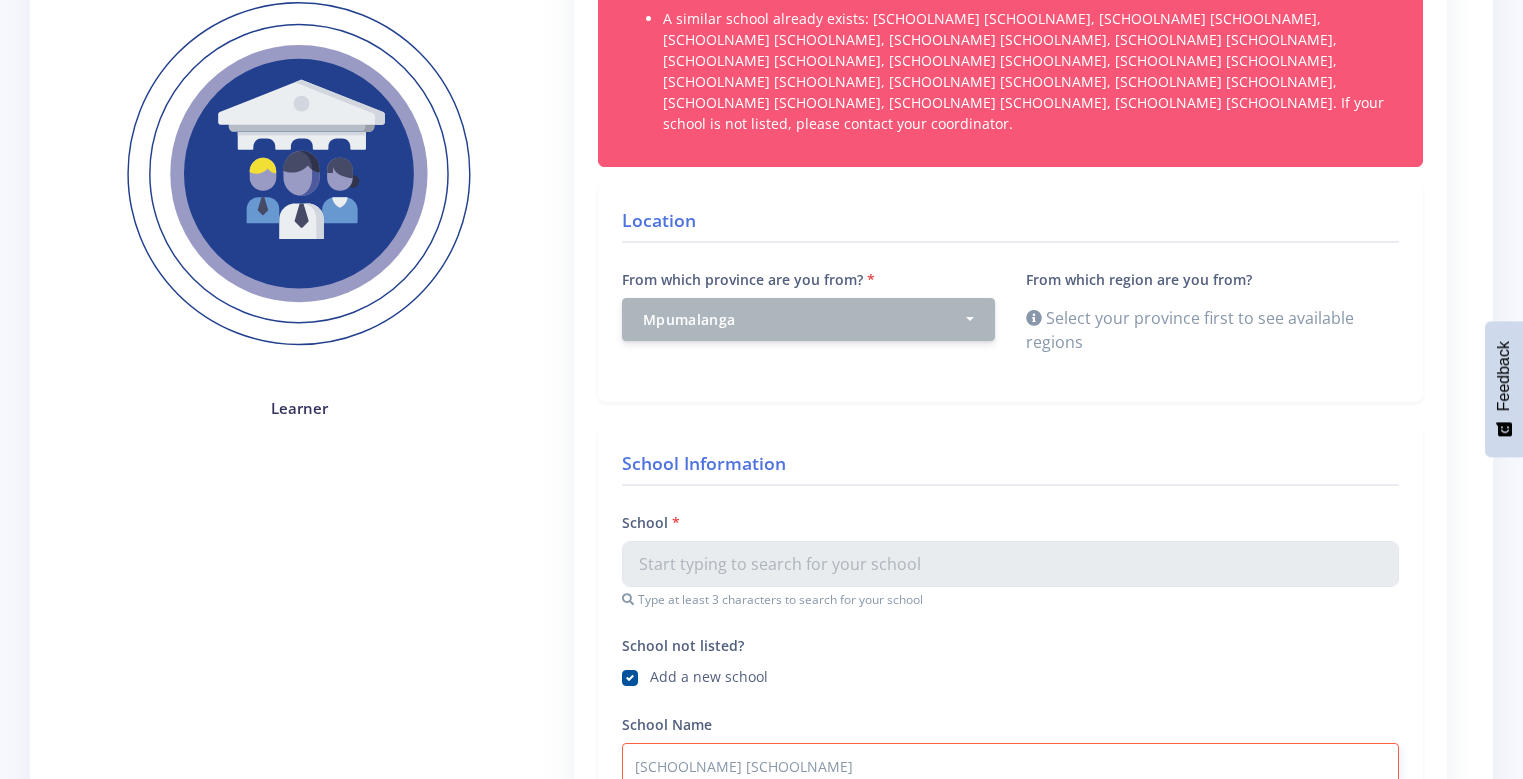 click on "[SCHOOL_NAME]" at bounding box center (1010, 766) 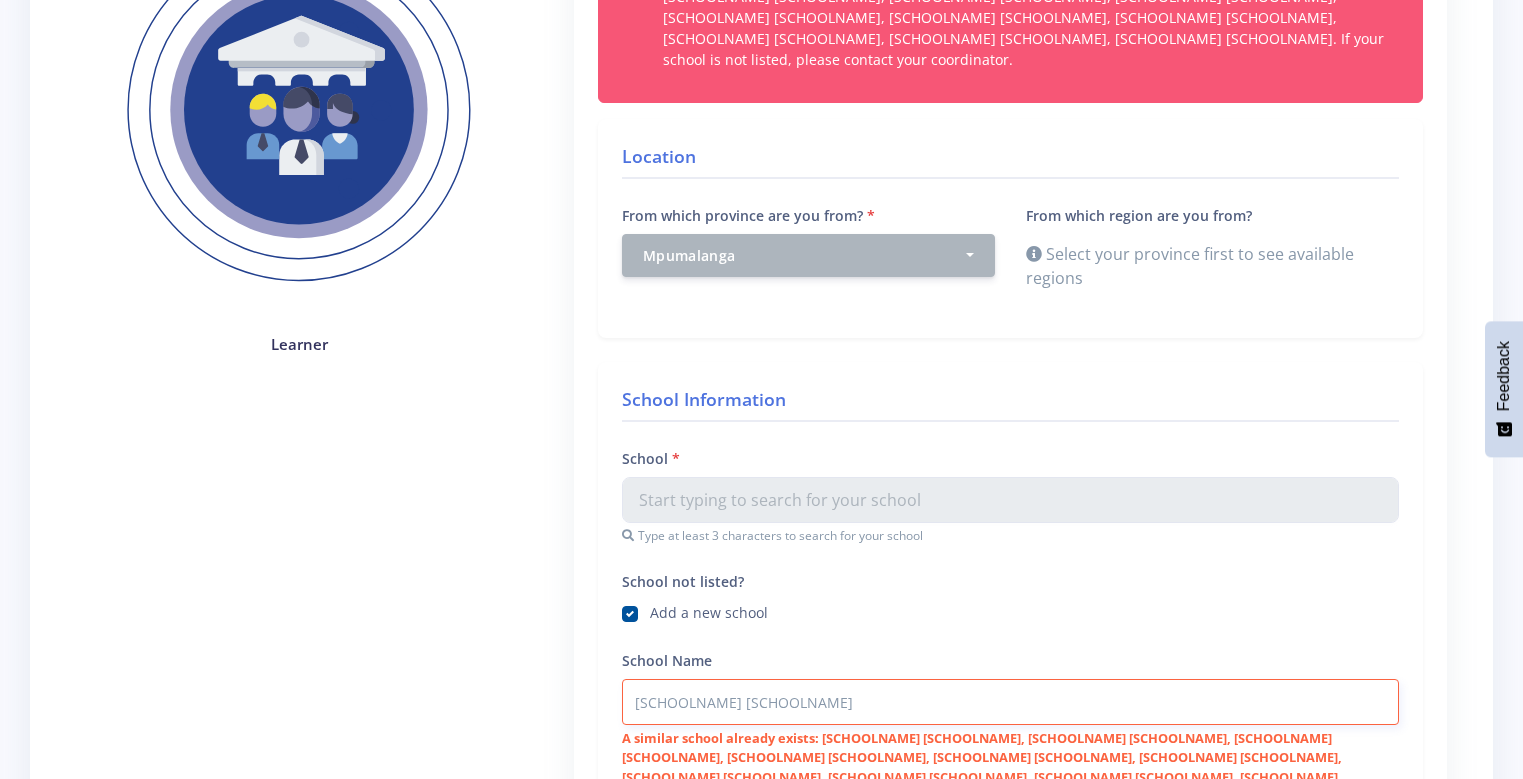 scroll, scrollTop: 400, scrollLeft: 0, axis: vertical 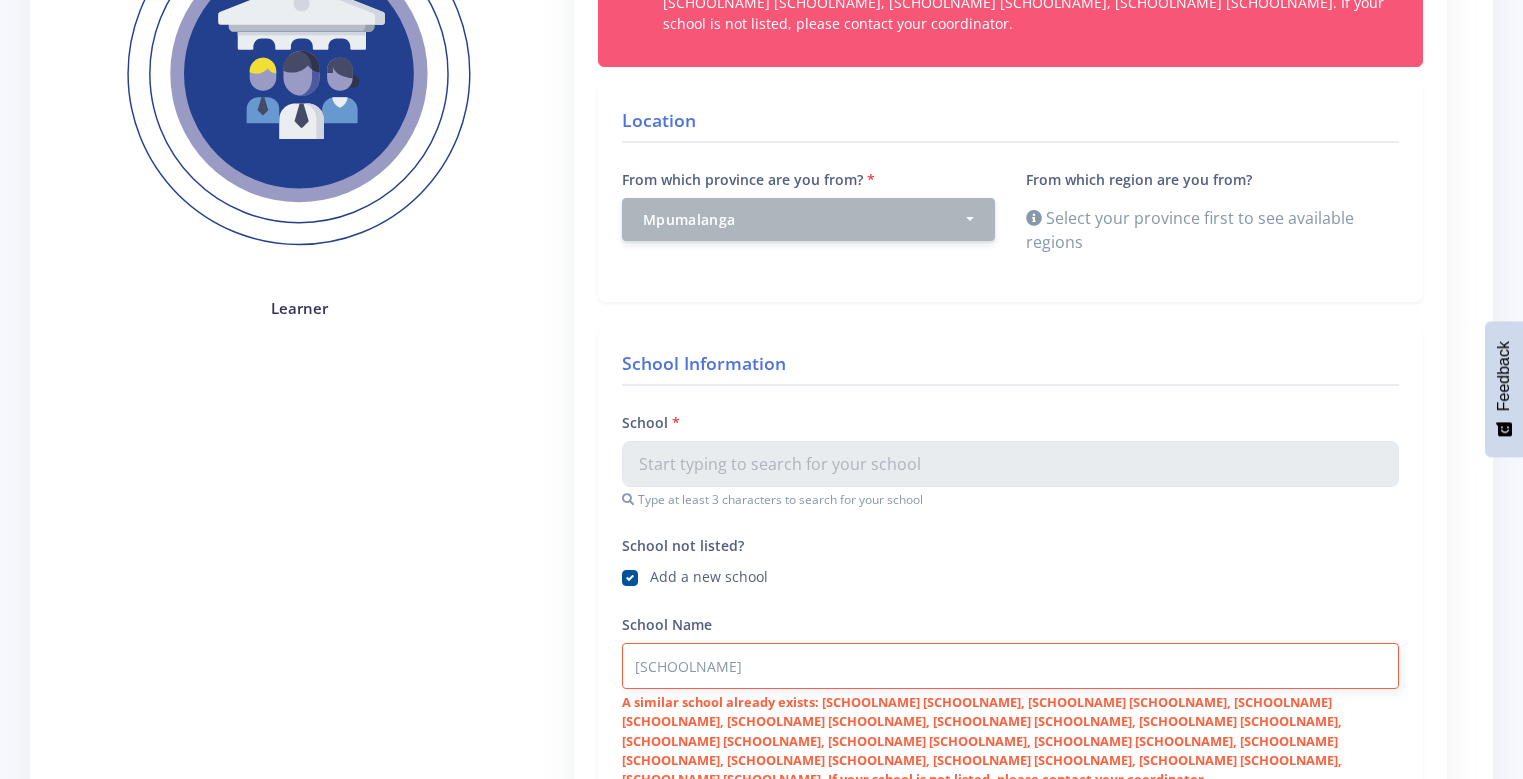 type on "k" 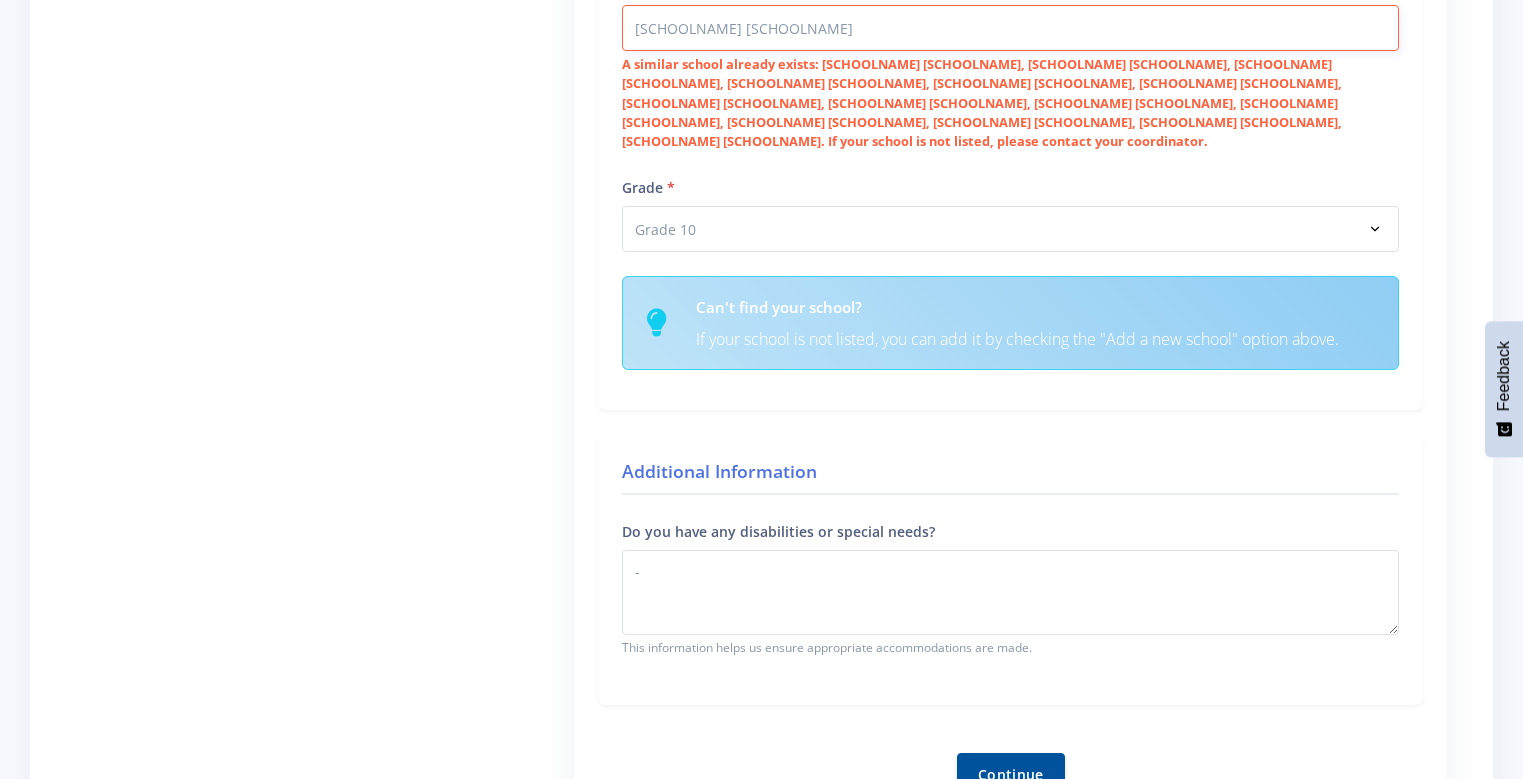 scroll, scrollTop: 1100, scrollLeft: 0, axis: vertical 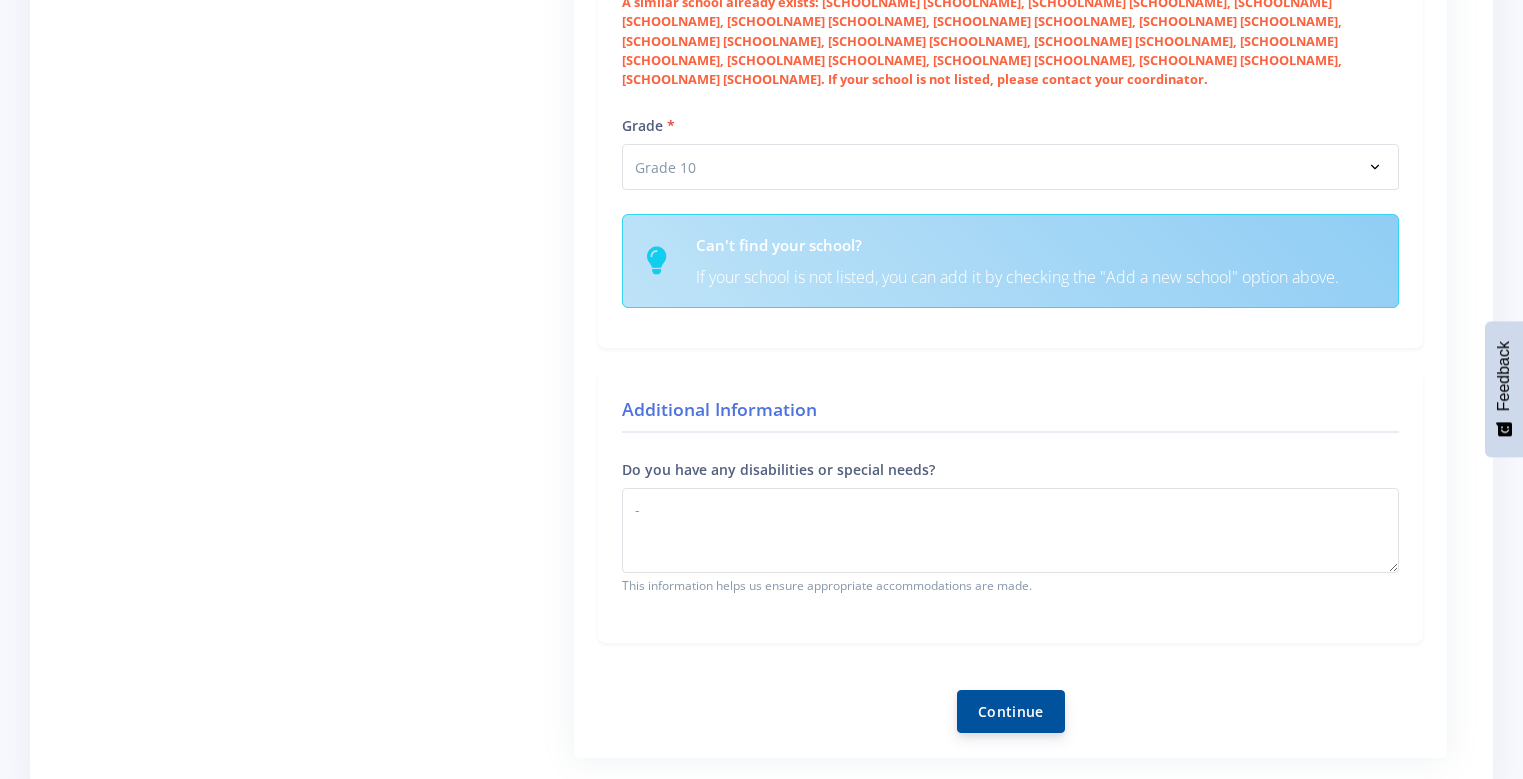 type on "Mhola primary school" 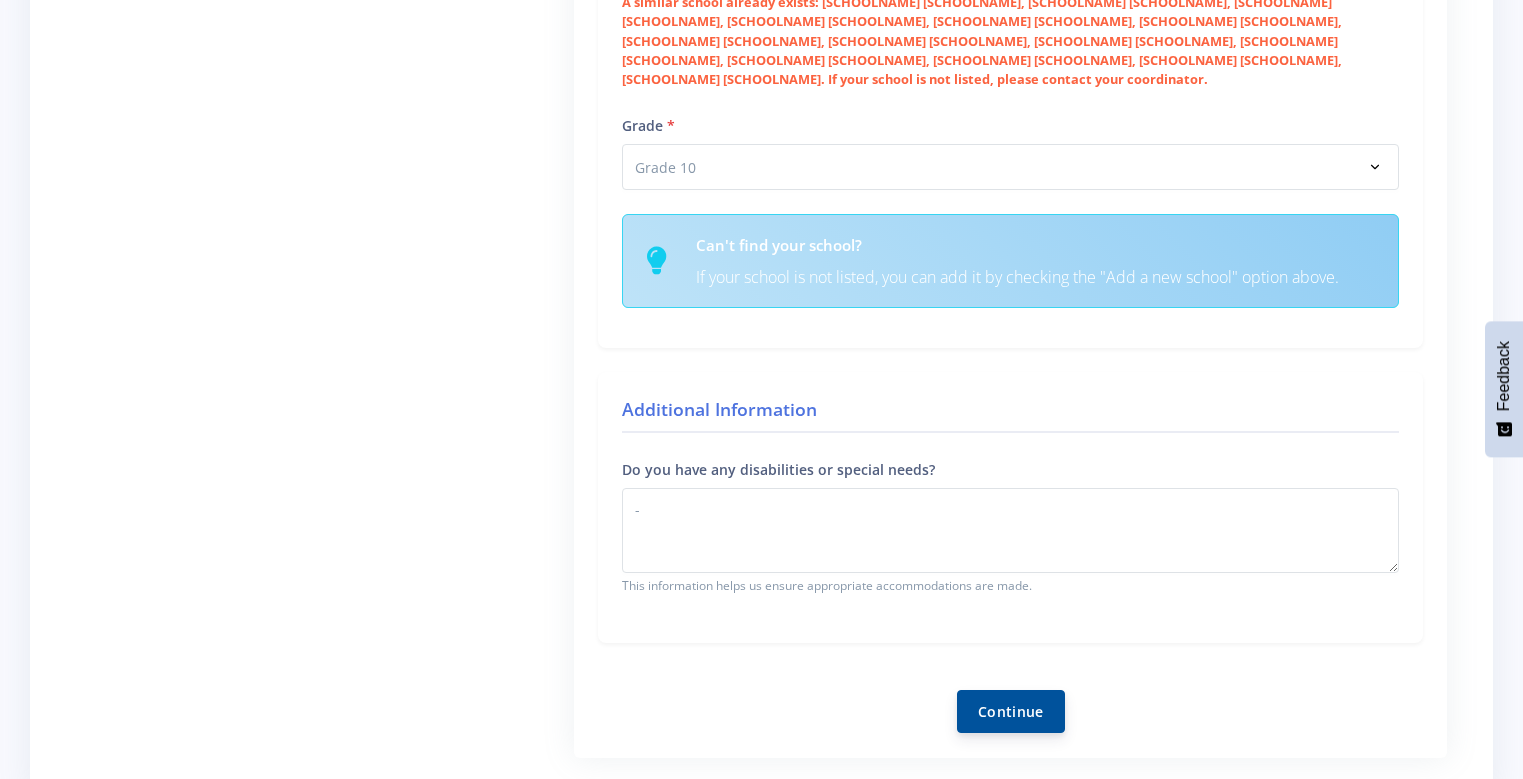 click on "Continue" at bounding box center [1011, 711] 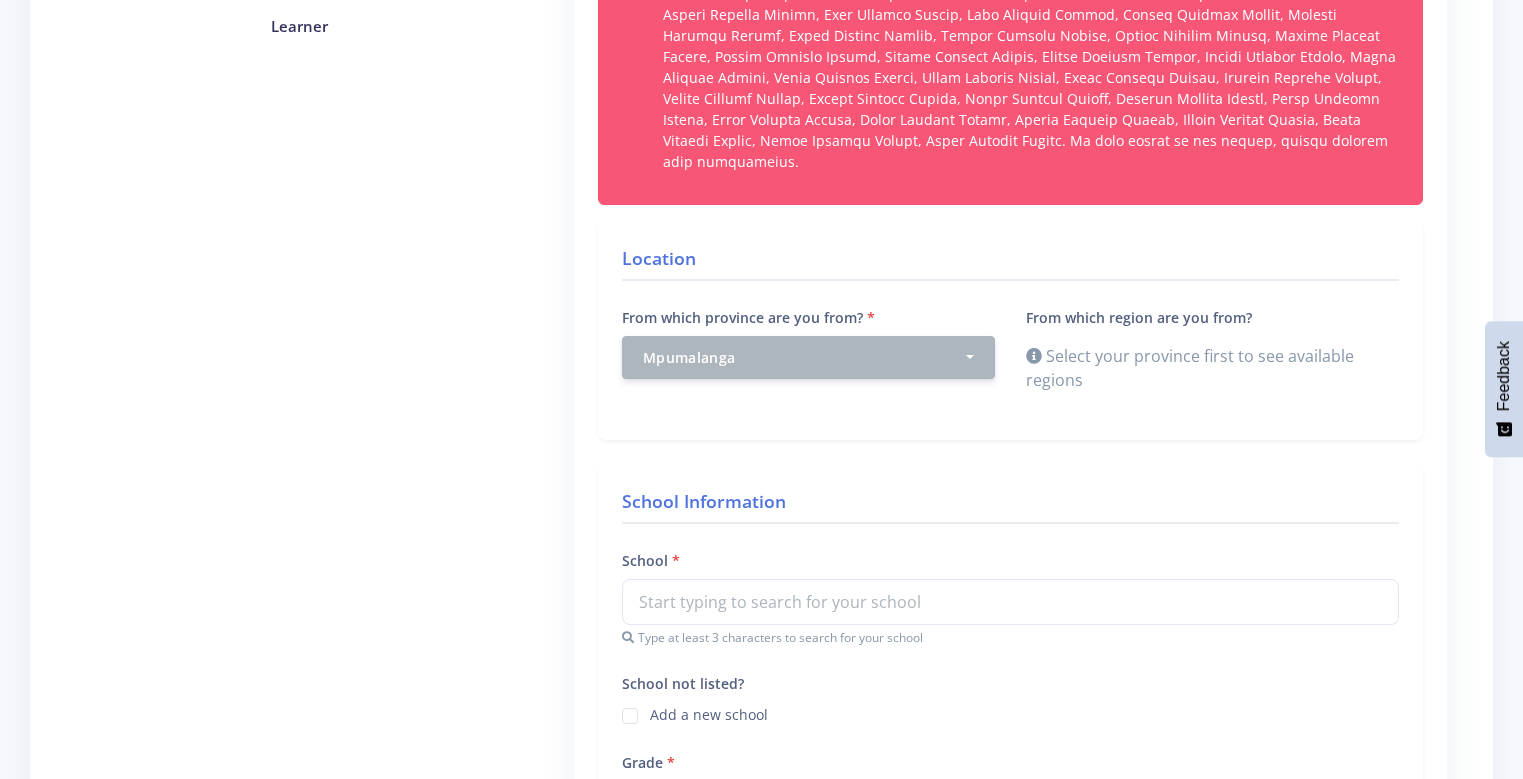 scroll, scrollTop: 800, scrollLeft: 0, axis: vertical 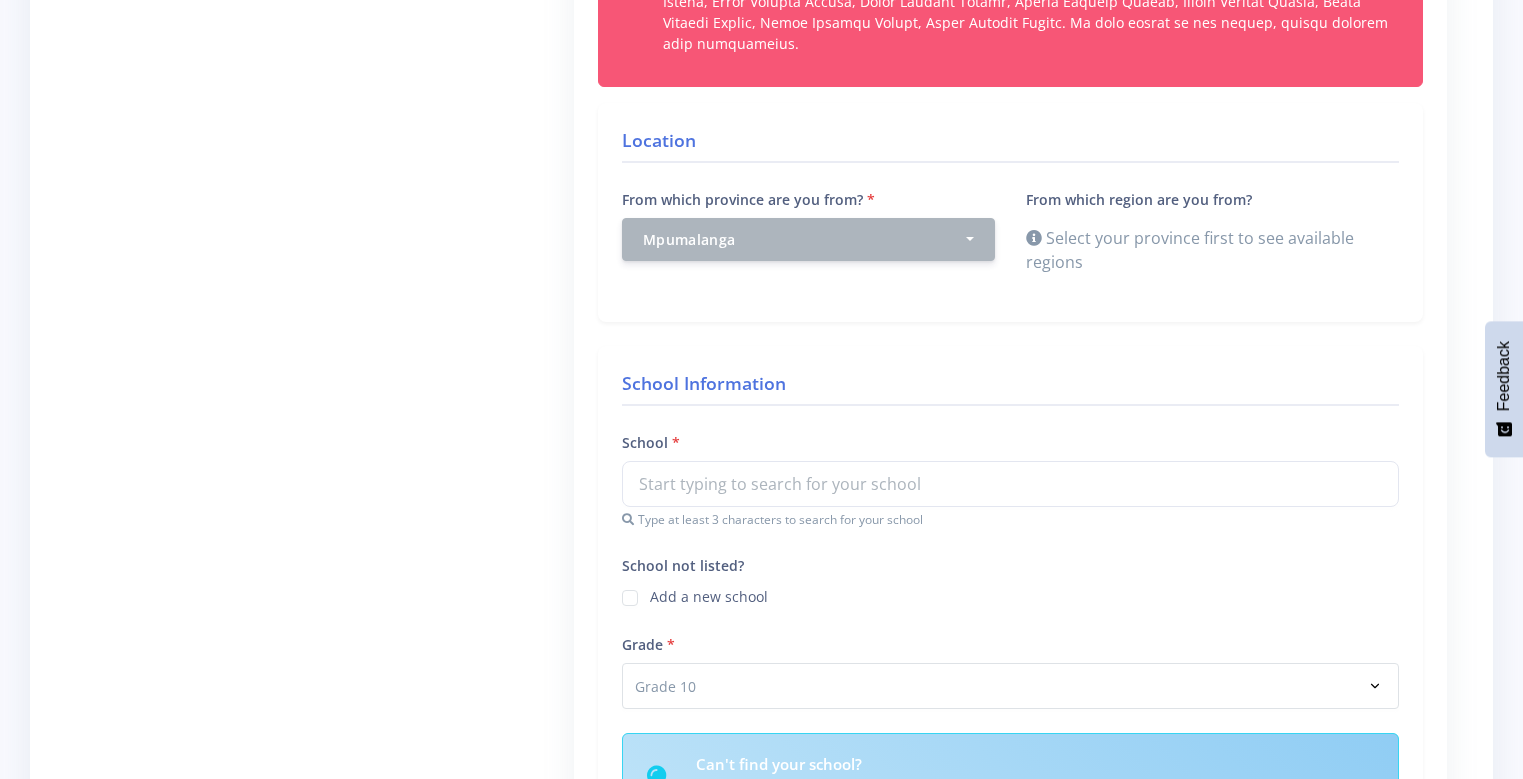 click on "Select your province first to see available regions" at bounding box center (1212, 250) 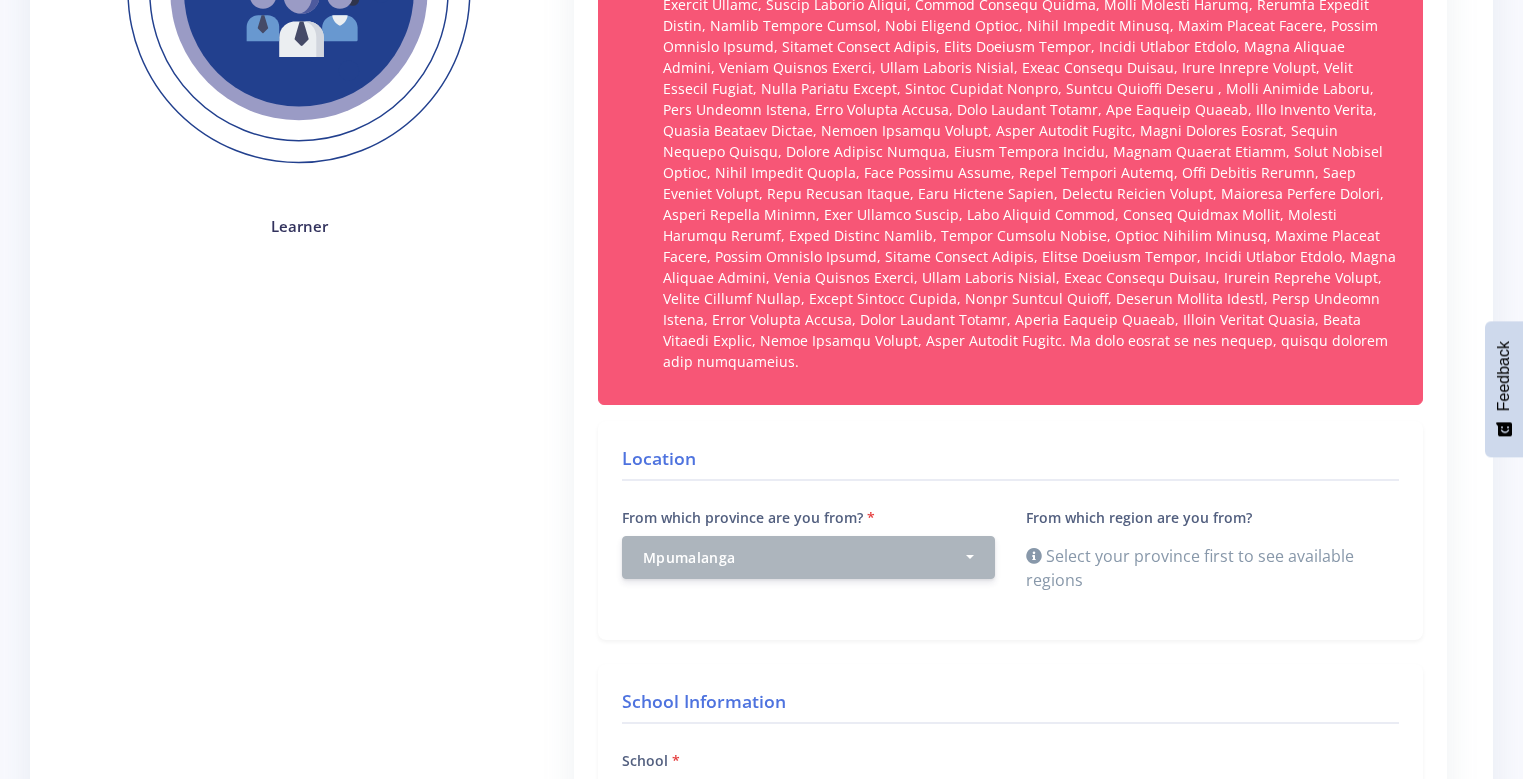 scroll, scrollTop: 300, scrollLeft: 0, axis: vertical 